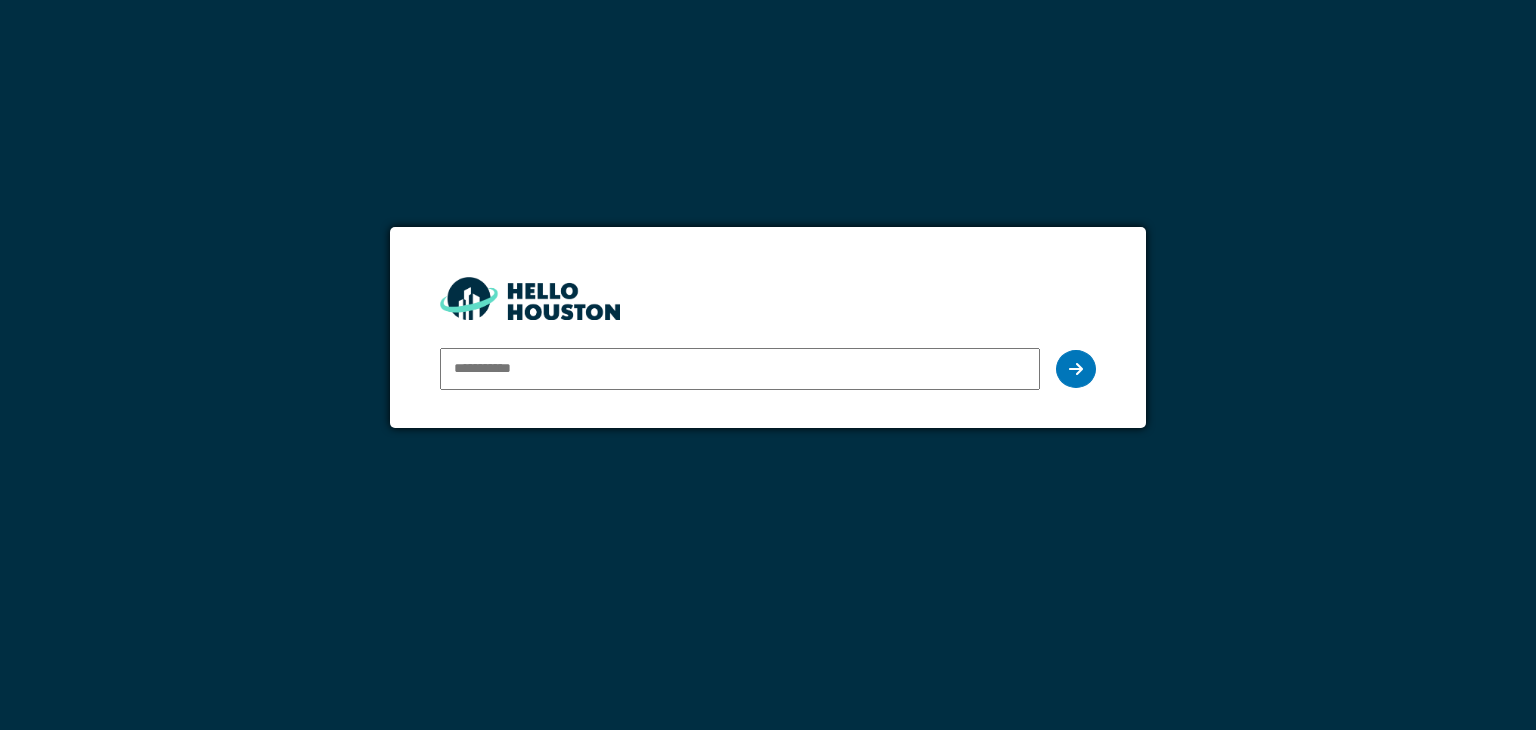 scroll, scrollTop: 0, scrollLeft: 0, axis: both 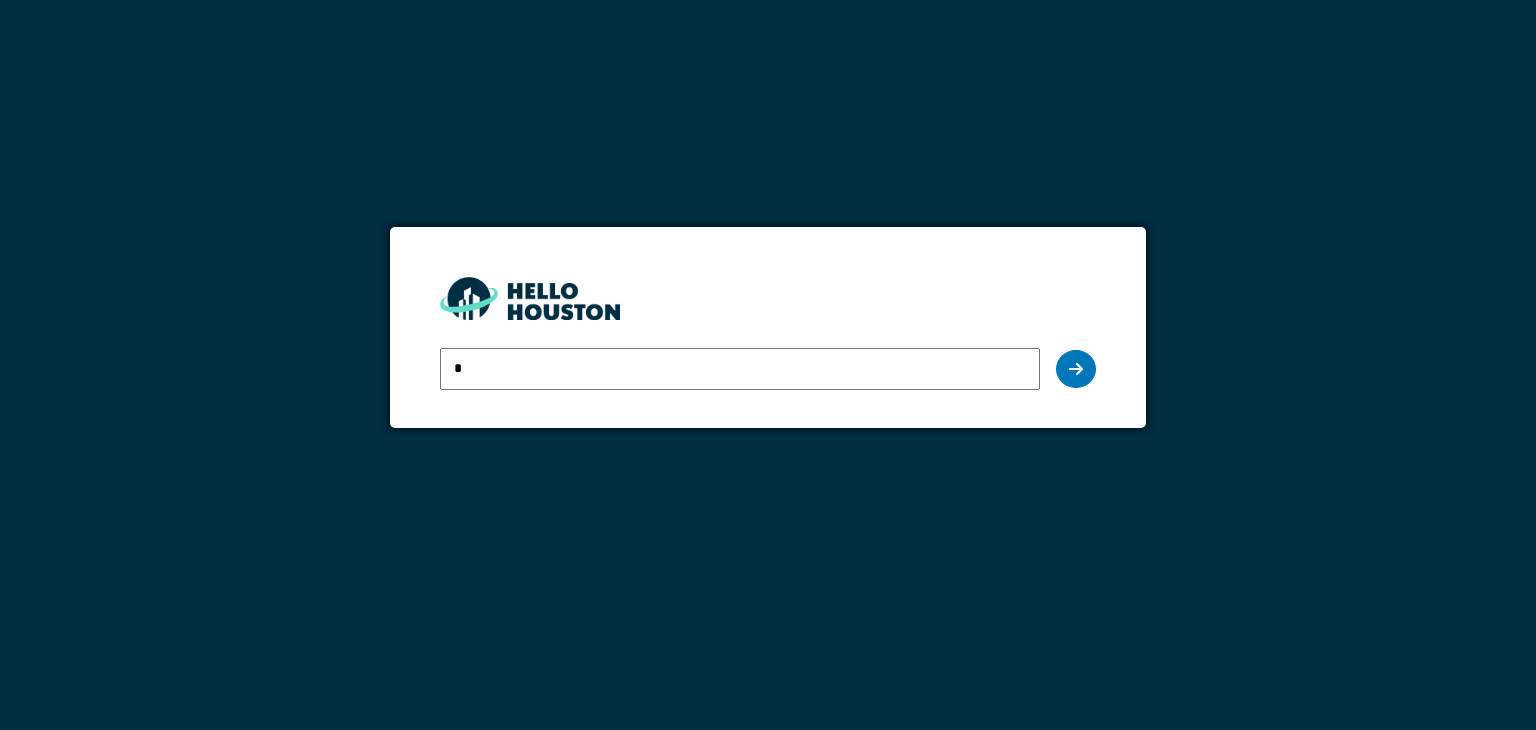 type on "**********" 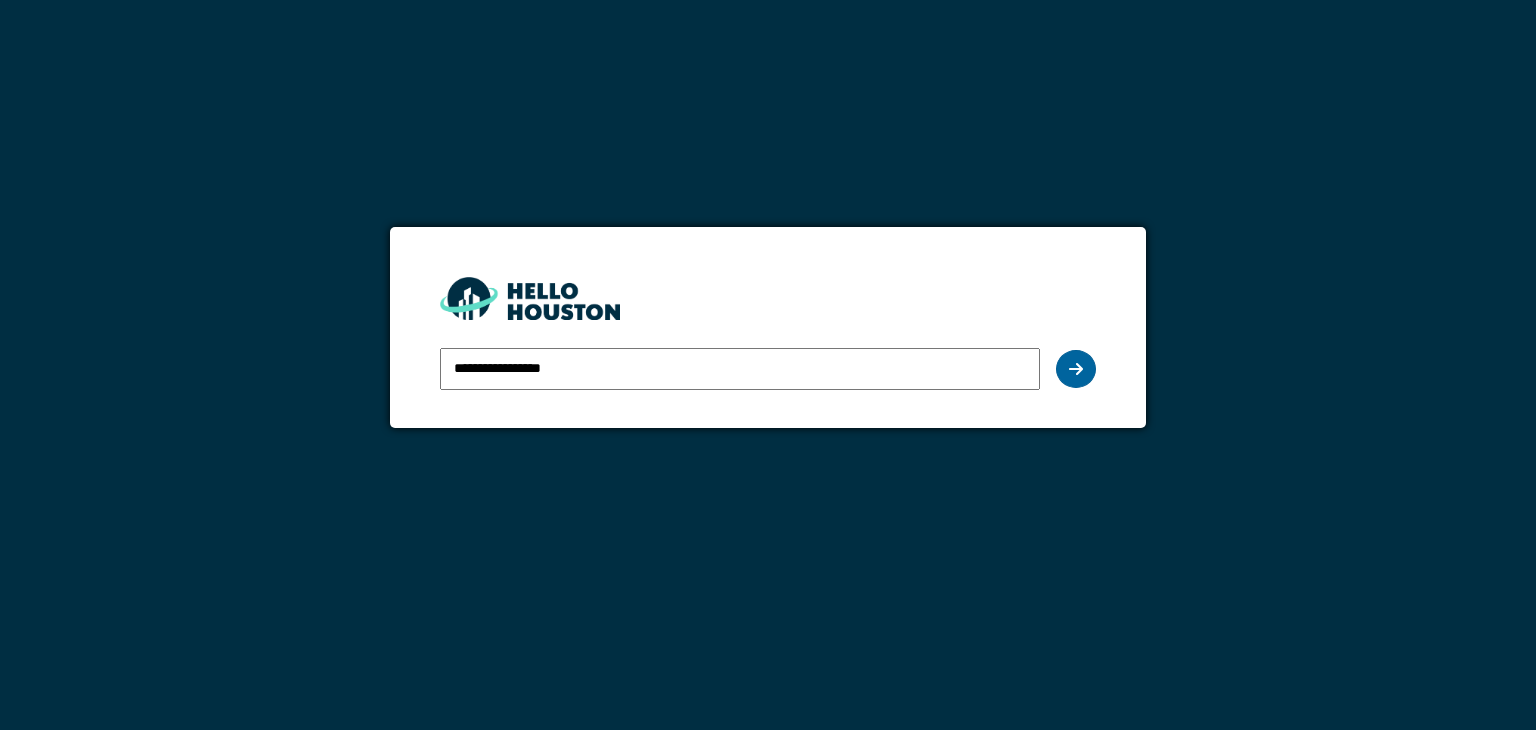 click at bounding box center (1076, 369) 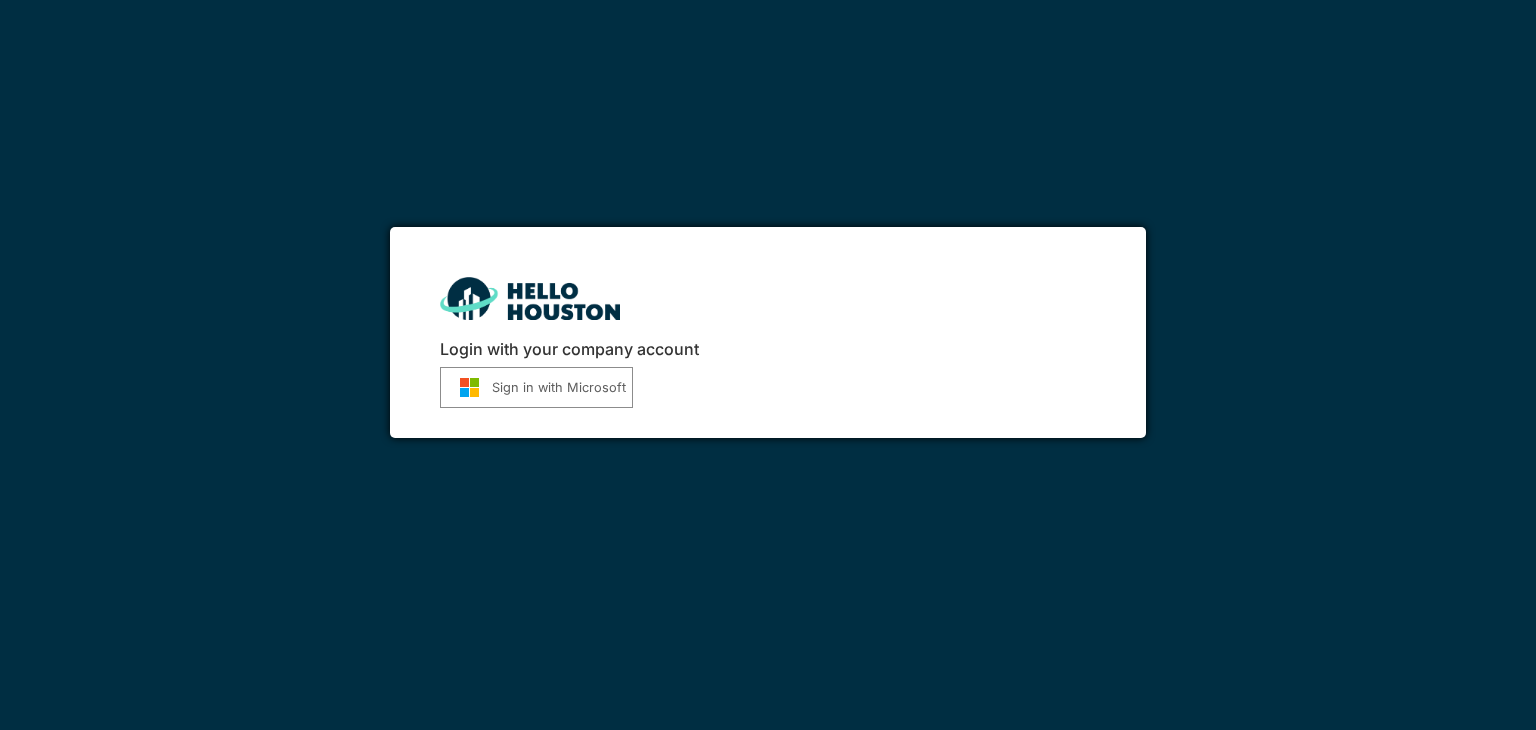 scroll, scrollTop: 0, scrollLeft: 0, axis: both 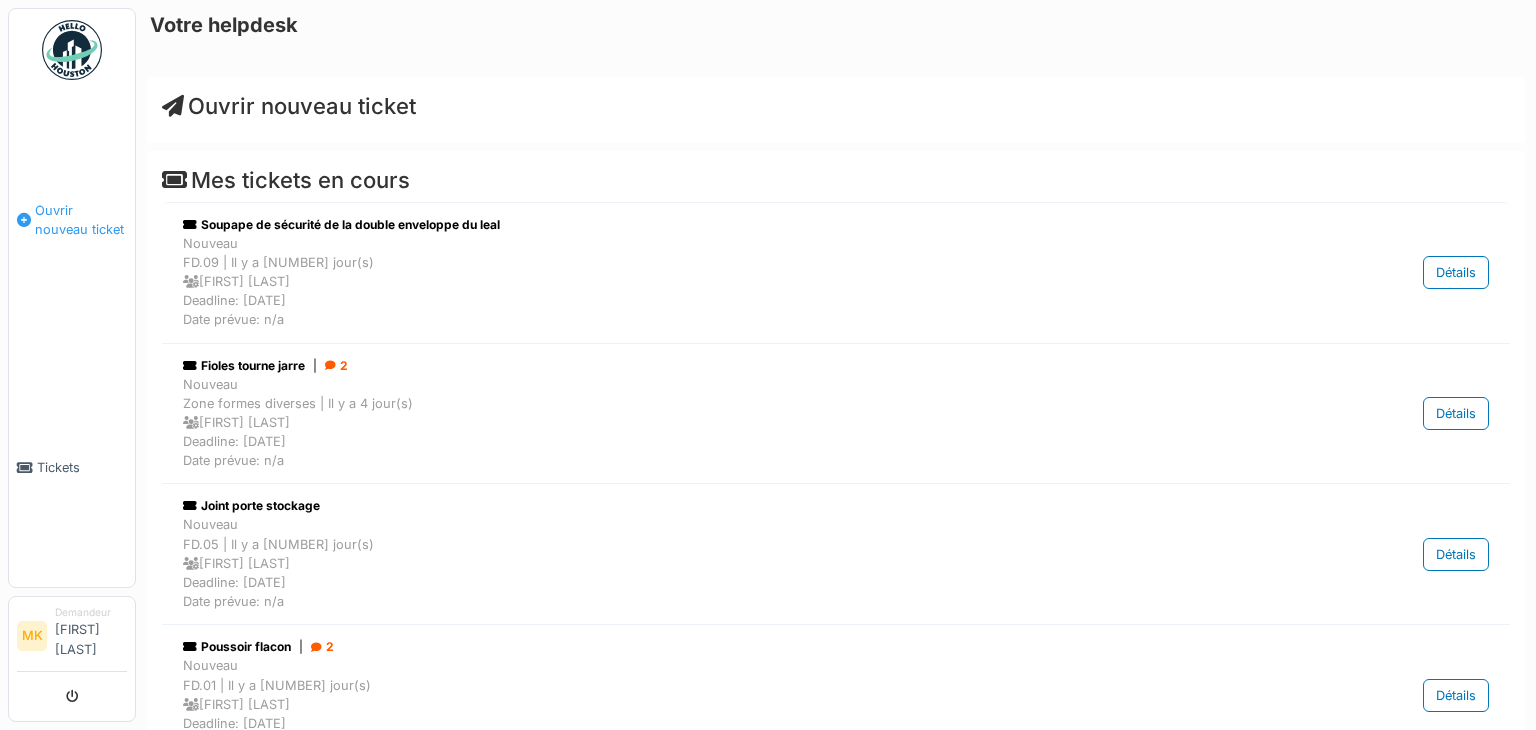 click on "Ouvrir nouveau ticket" at bounding box center (72, 220) 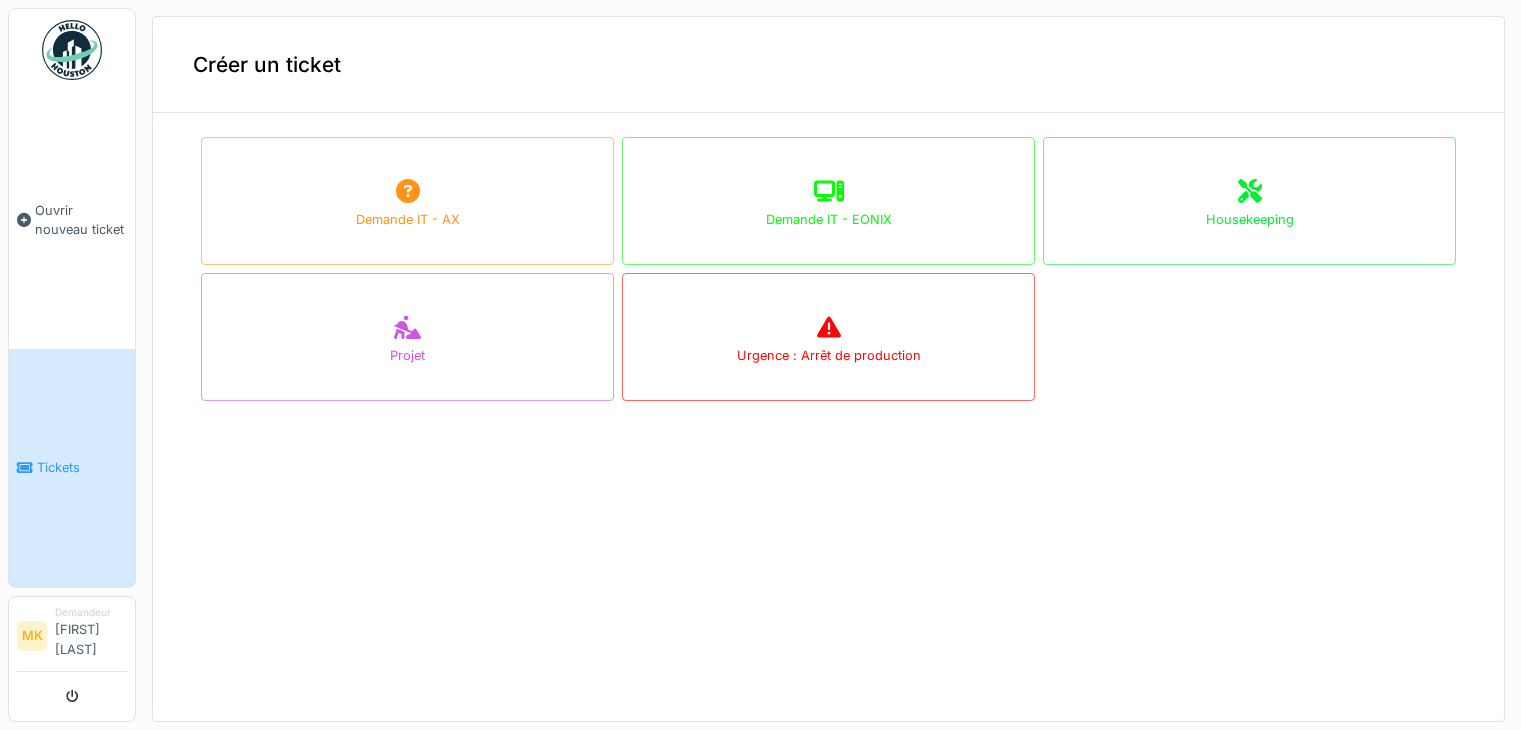 scroll, scrollTop: 0, scrollLeft: 0, axis: both 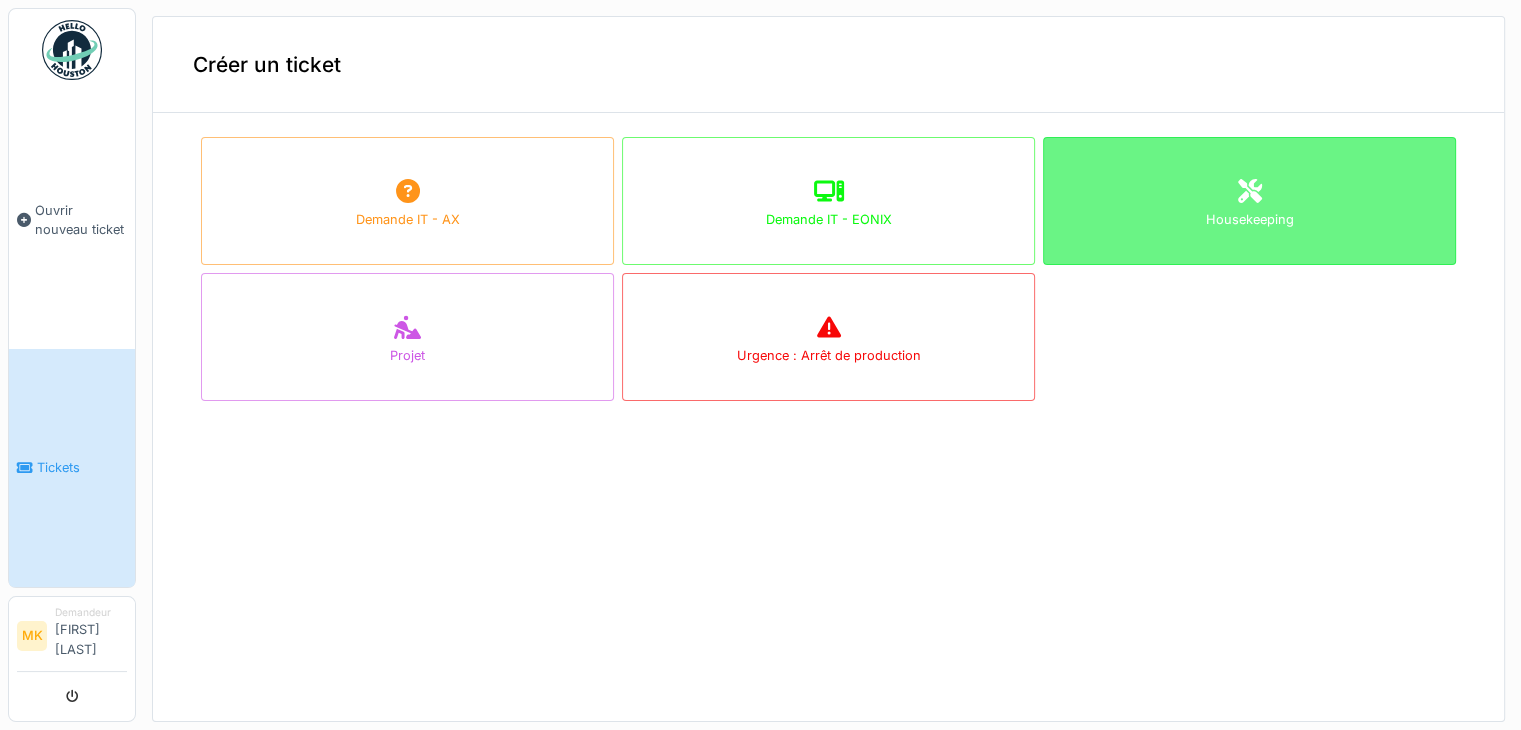 click on "Housekeeping" at bounding box center [1249, 201] 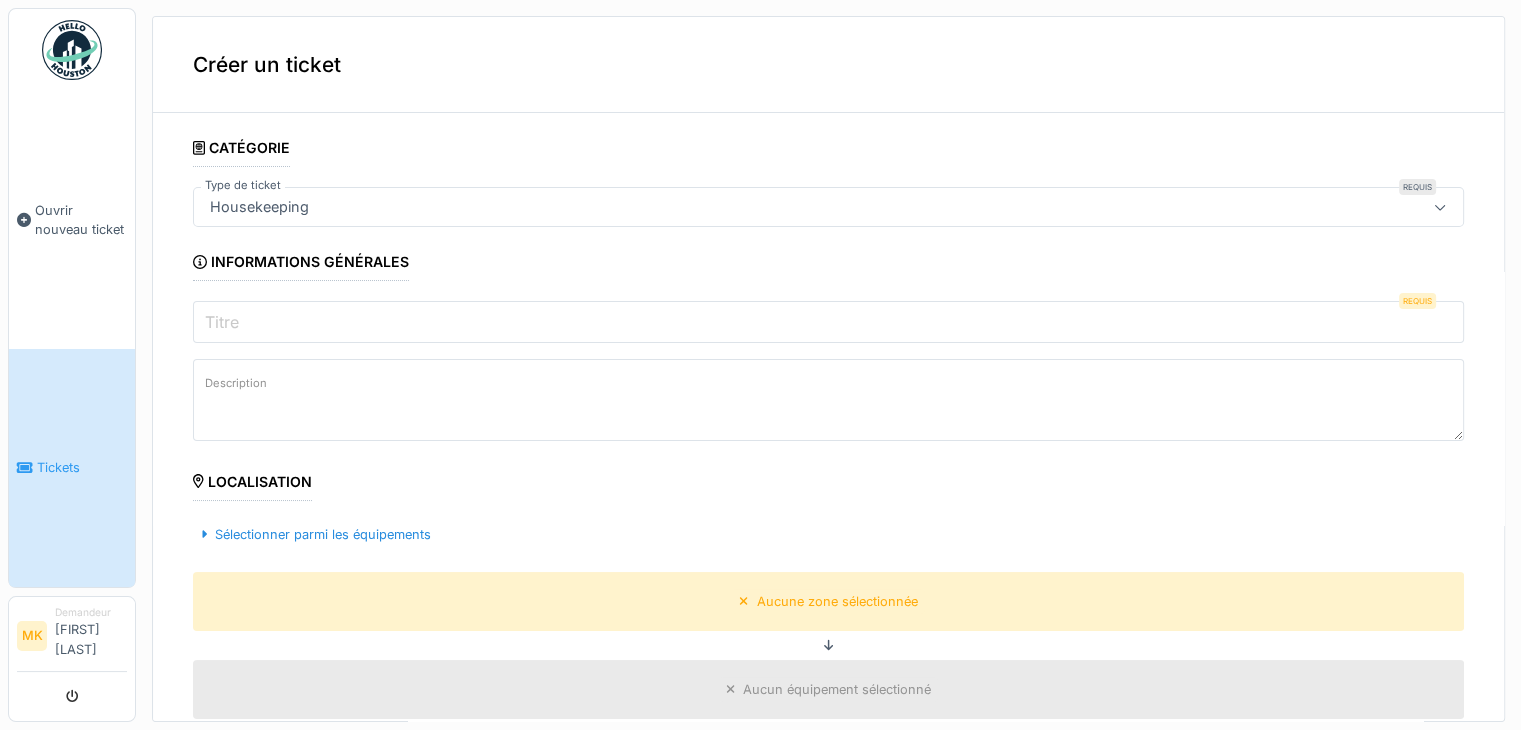 click on "Titre" at bounding box center (828, 322) 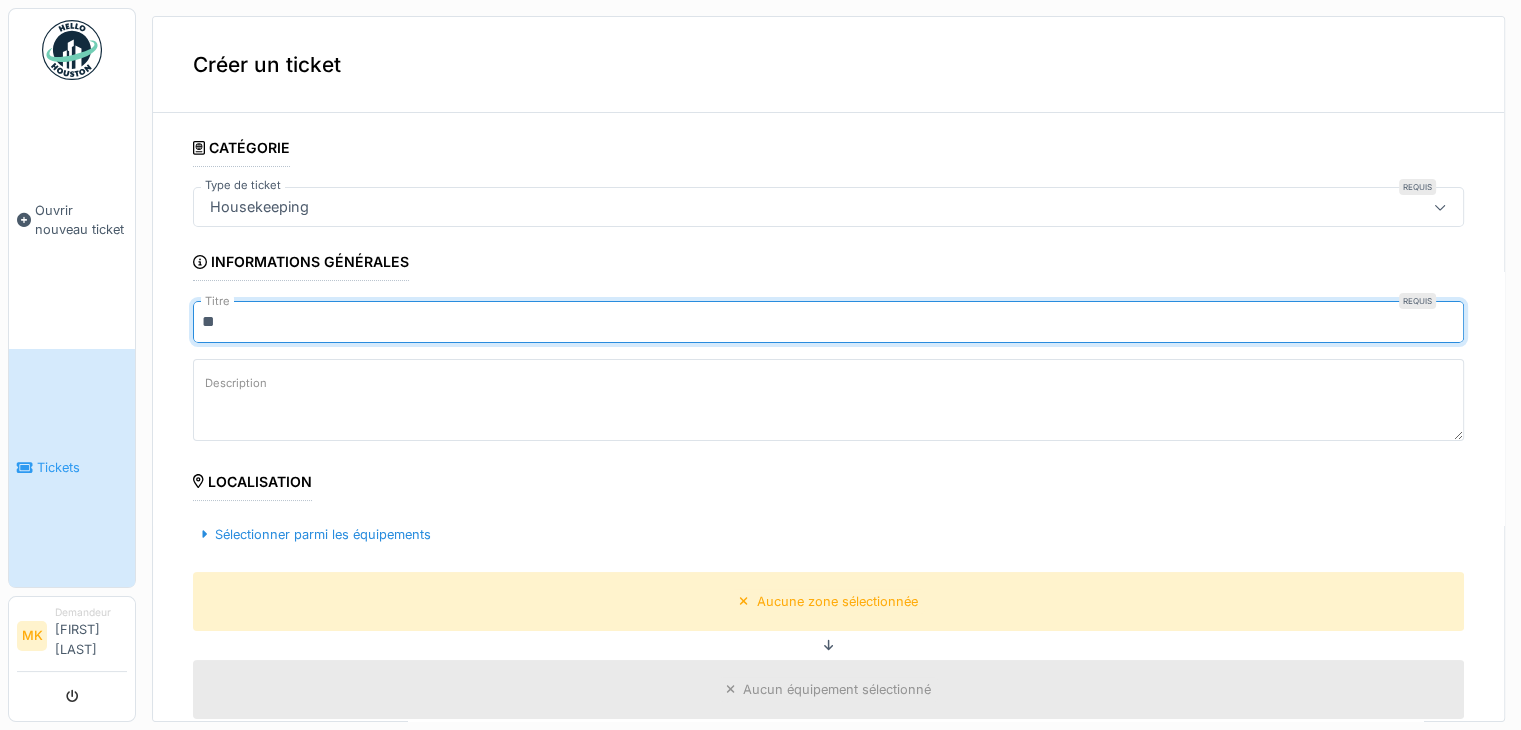 type on "*" 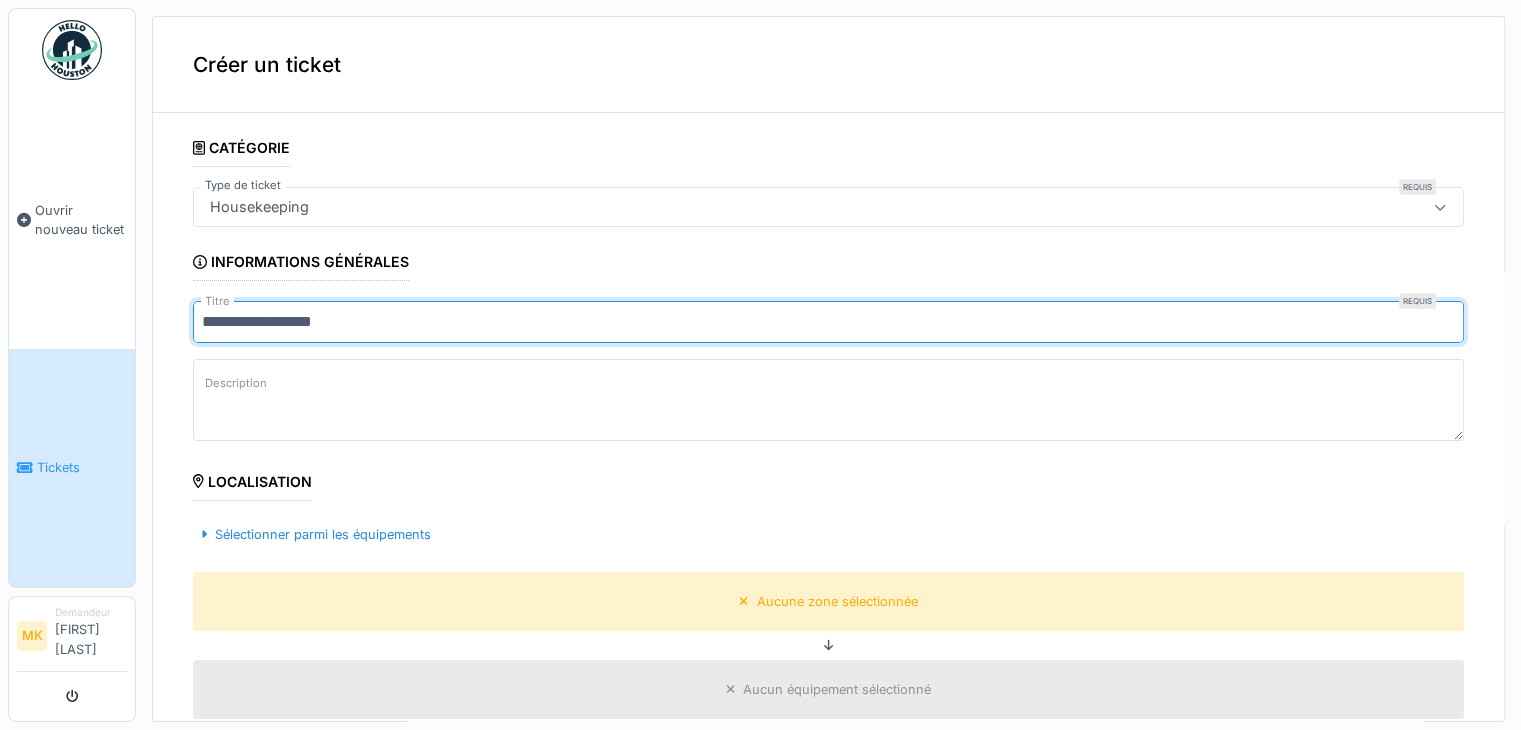type on "**********" 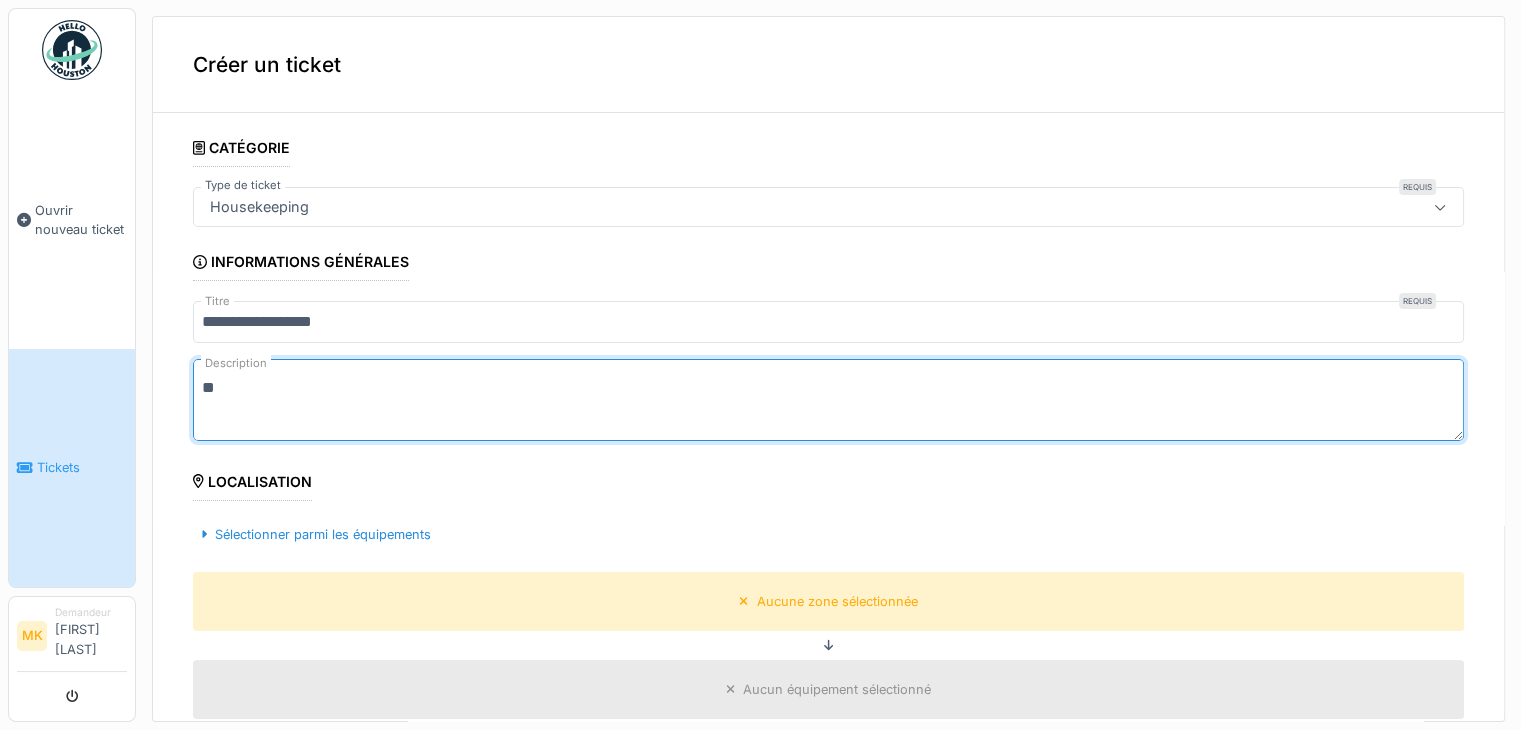 type on "*" 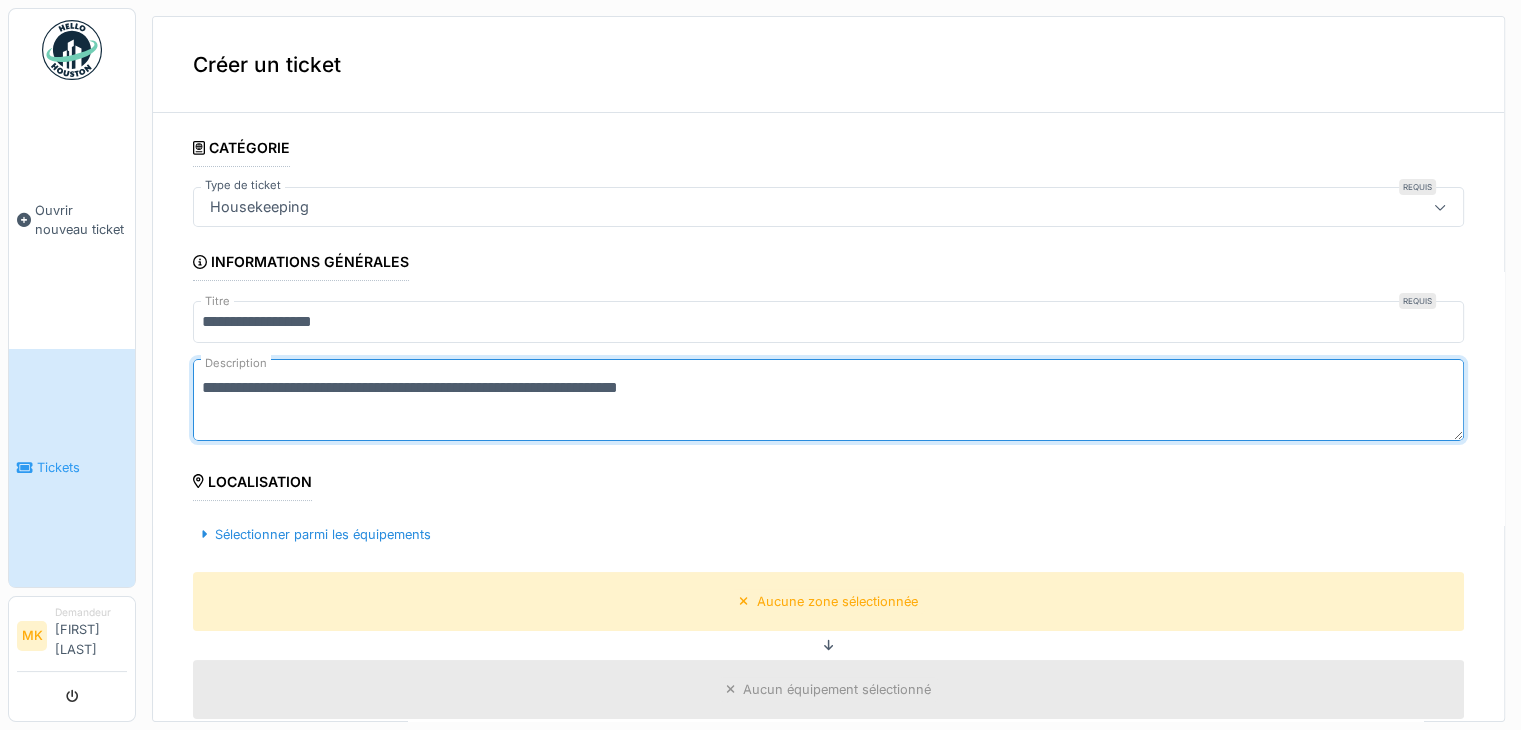 click on "**********" at bounding box center [828, 400] 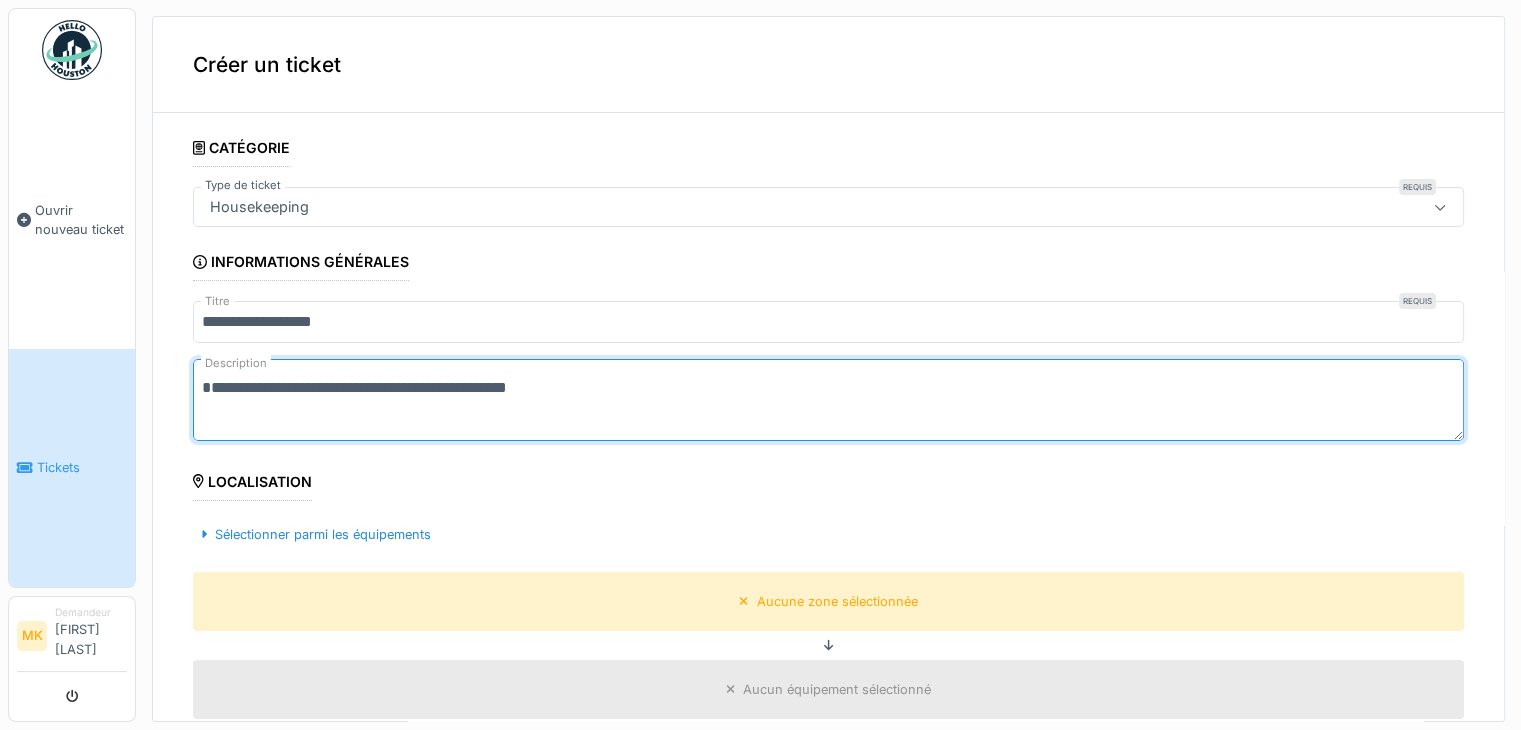 click on "**********" at bounding box center (828, 400) 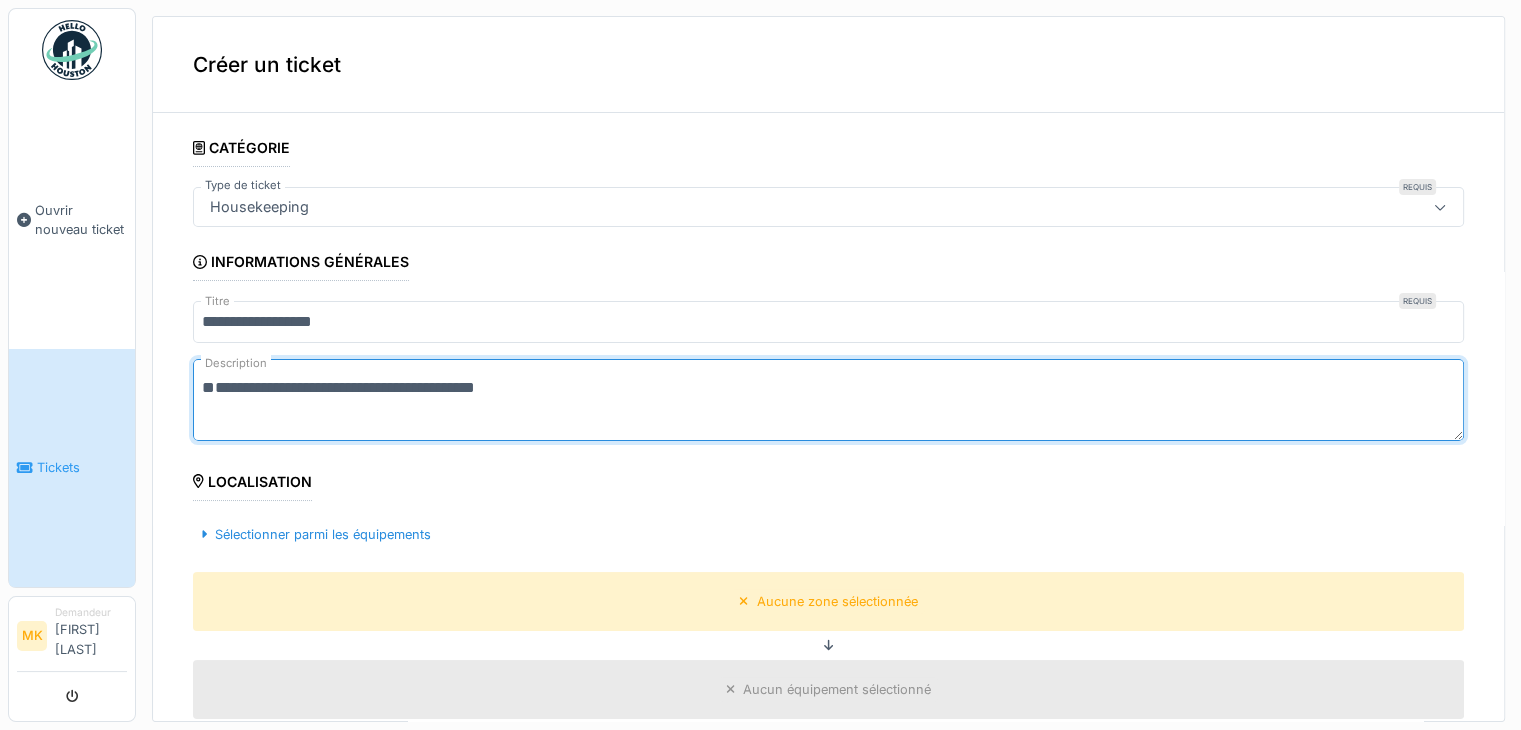 click on "**********" at bounding box center [828, 400] 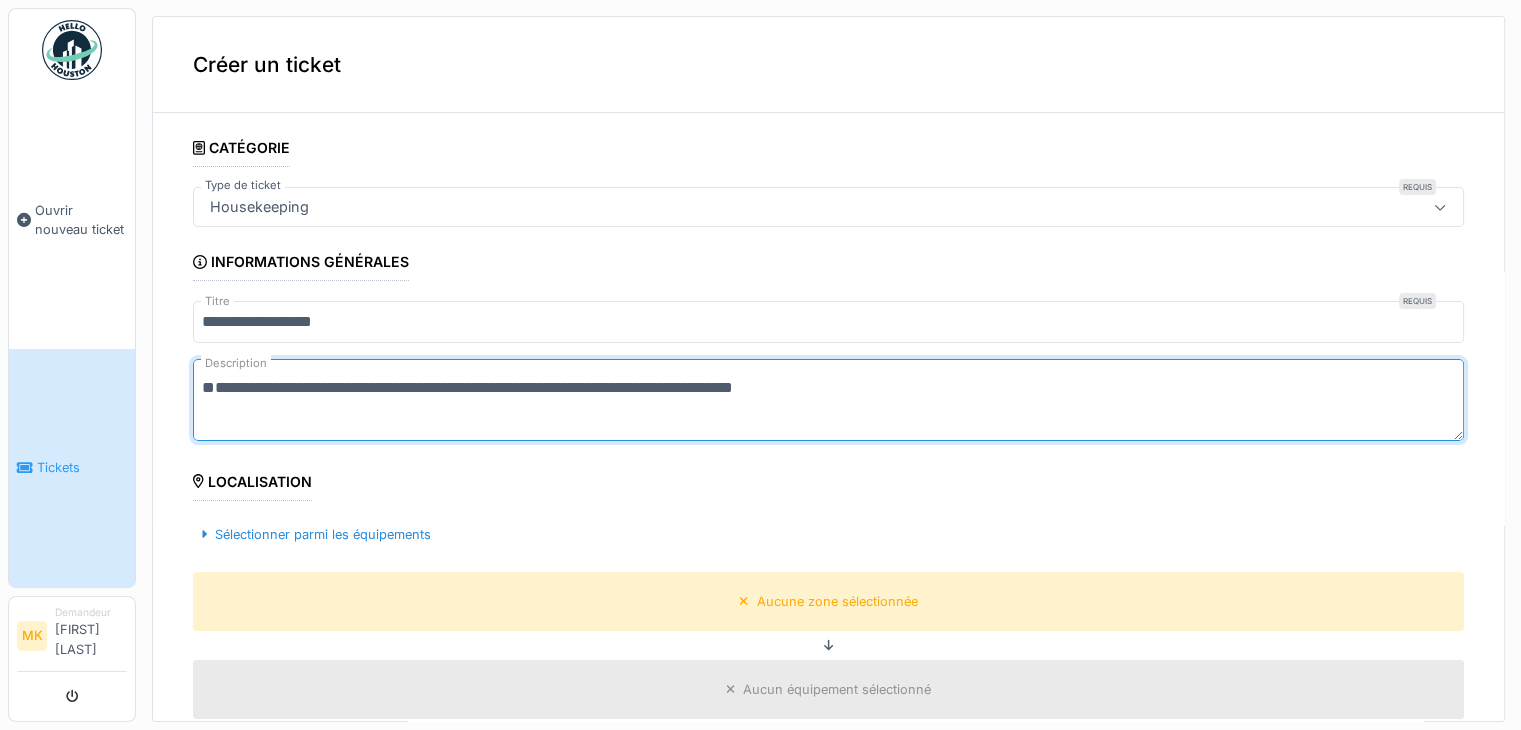 click on "**********" at bounding box center (828, 400) 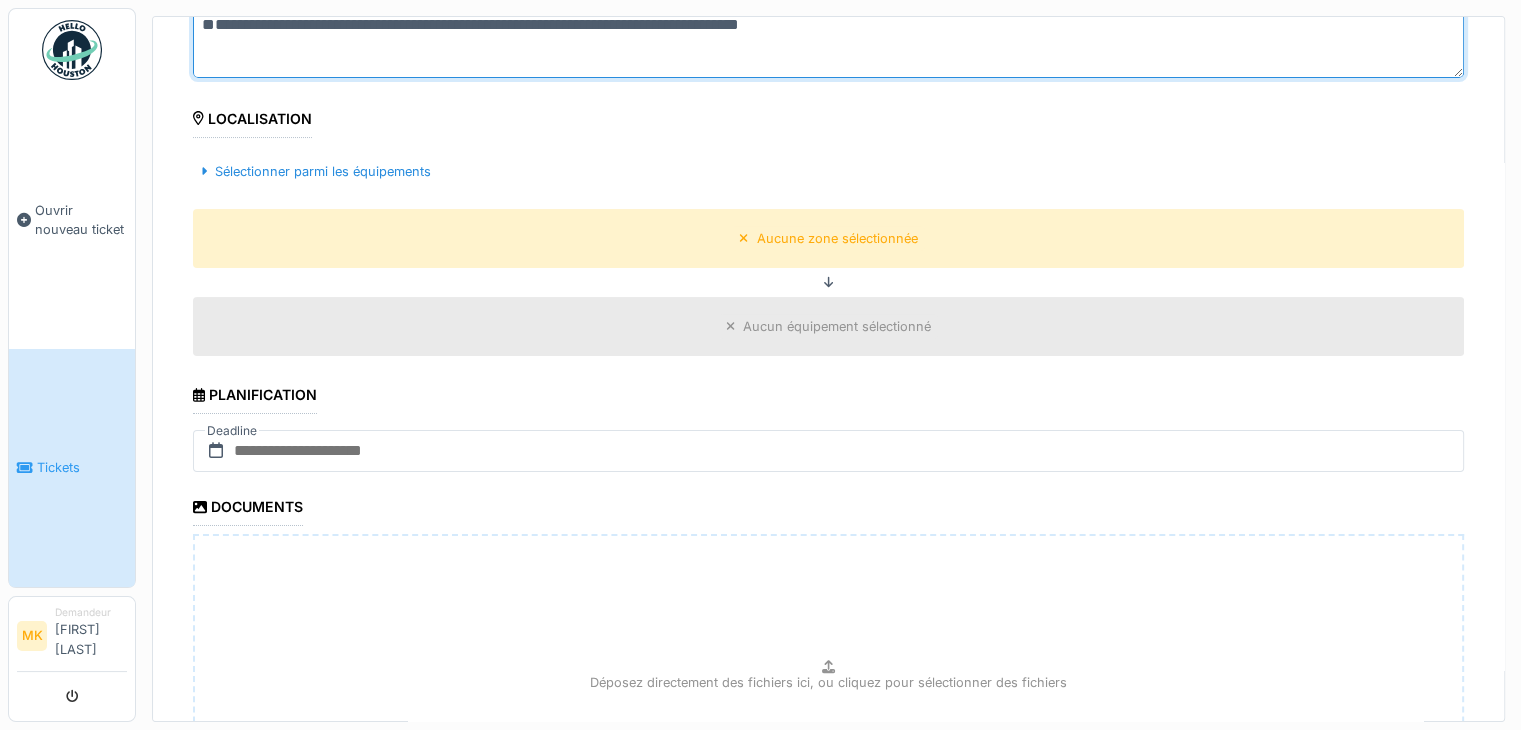 scroll, scrollTop: 360, scrollLeft: 0, axis: vertical 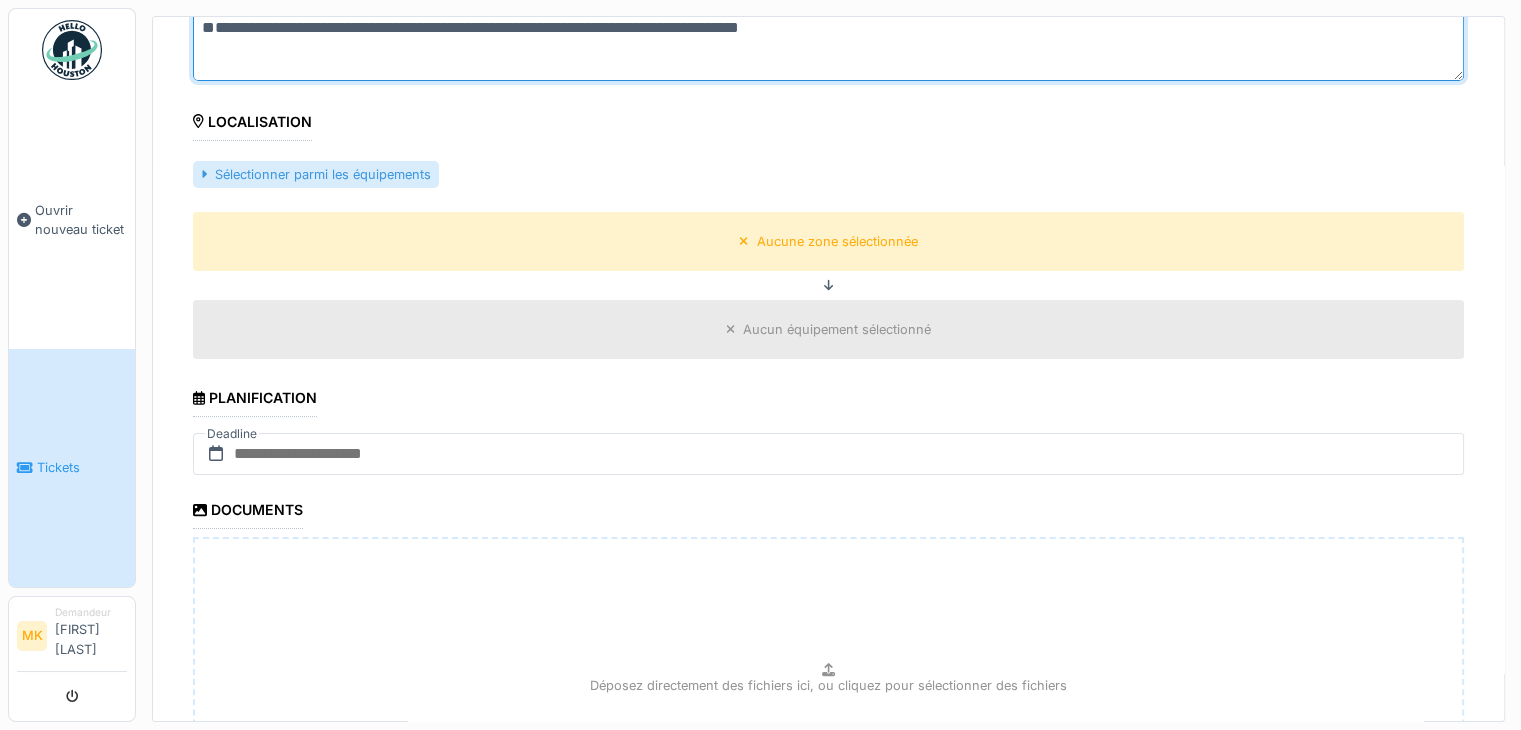 type on "**********" 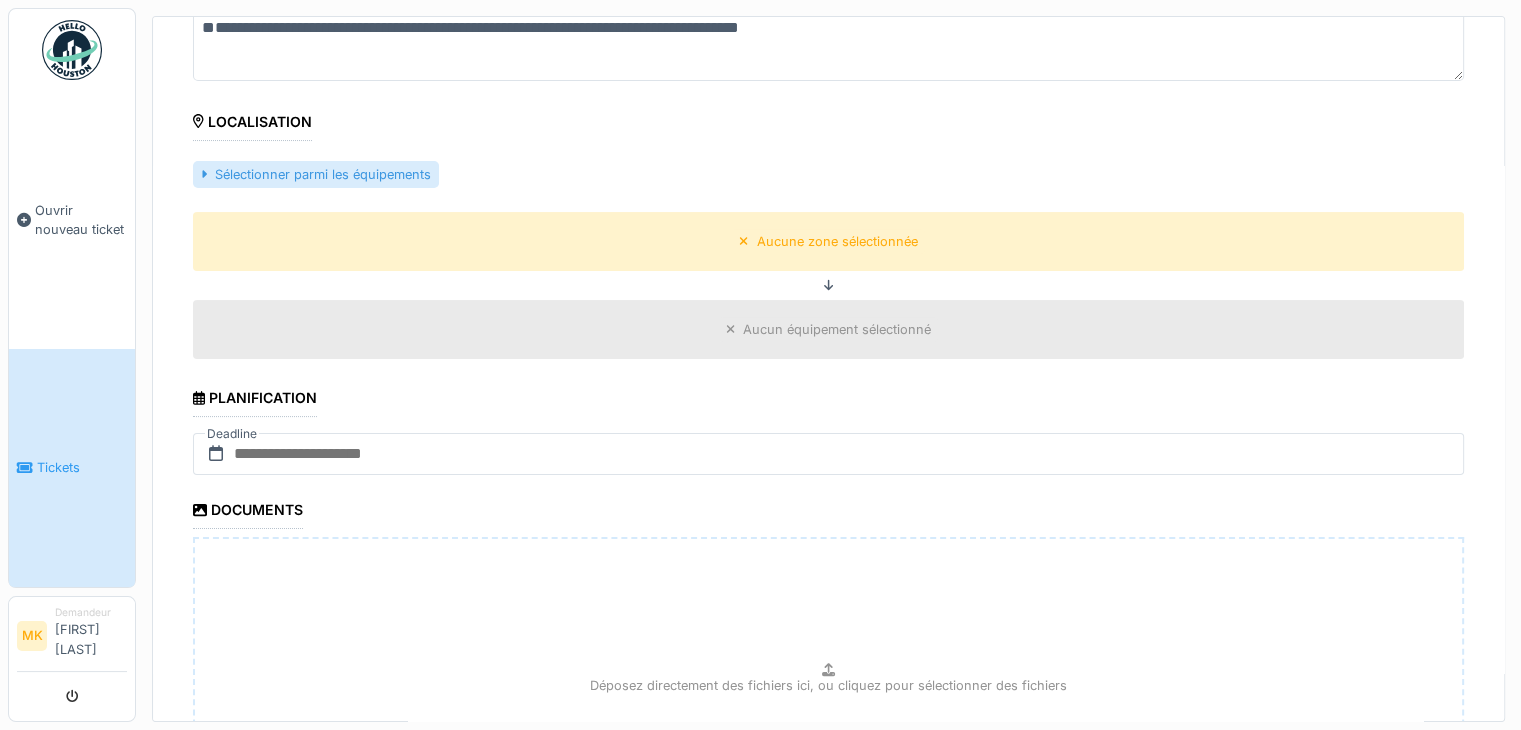 click on "Sélectionner parmi les équipements" at bounding box center (316, 174) 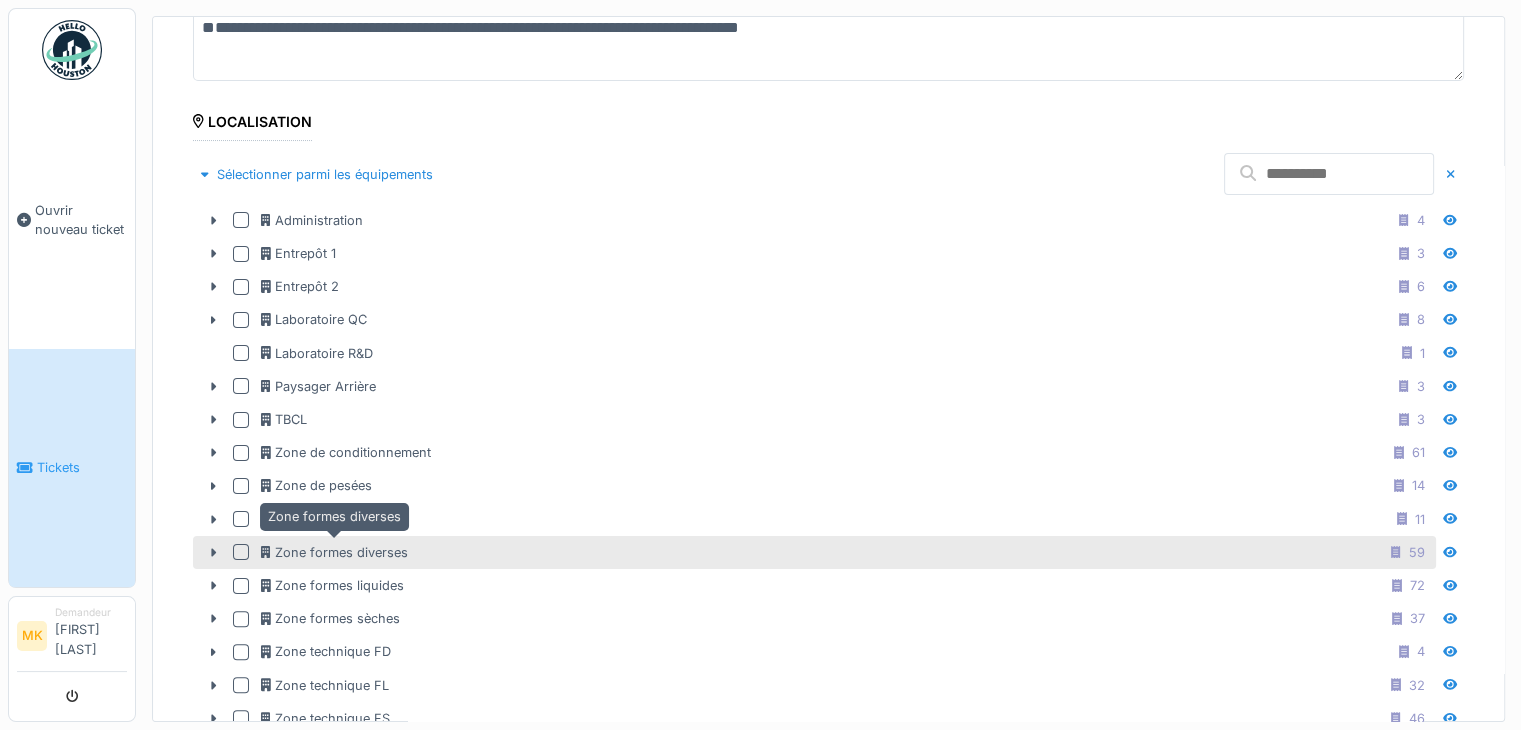 click on "Zone formes diverses" at bounding box center [334, 552] 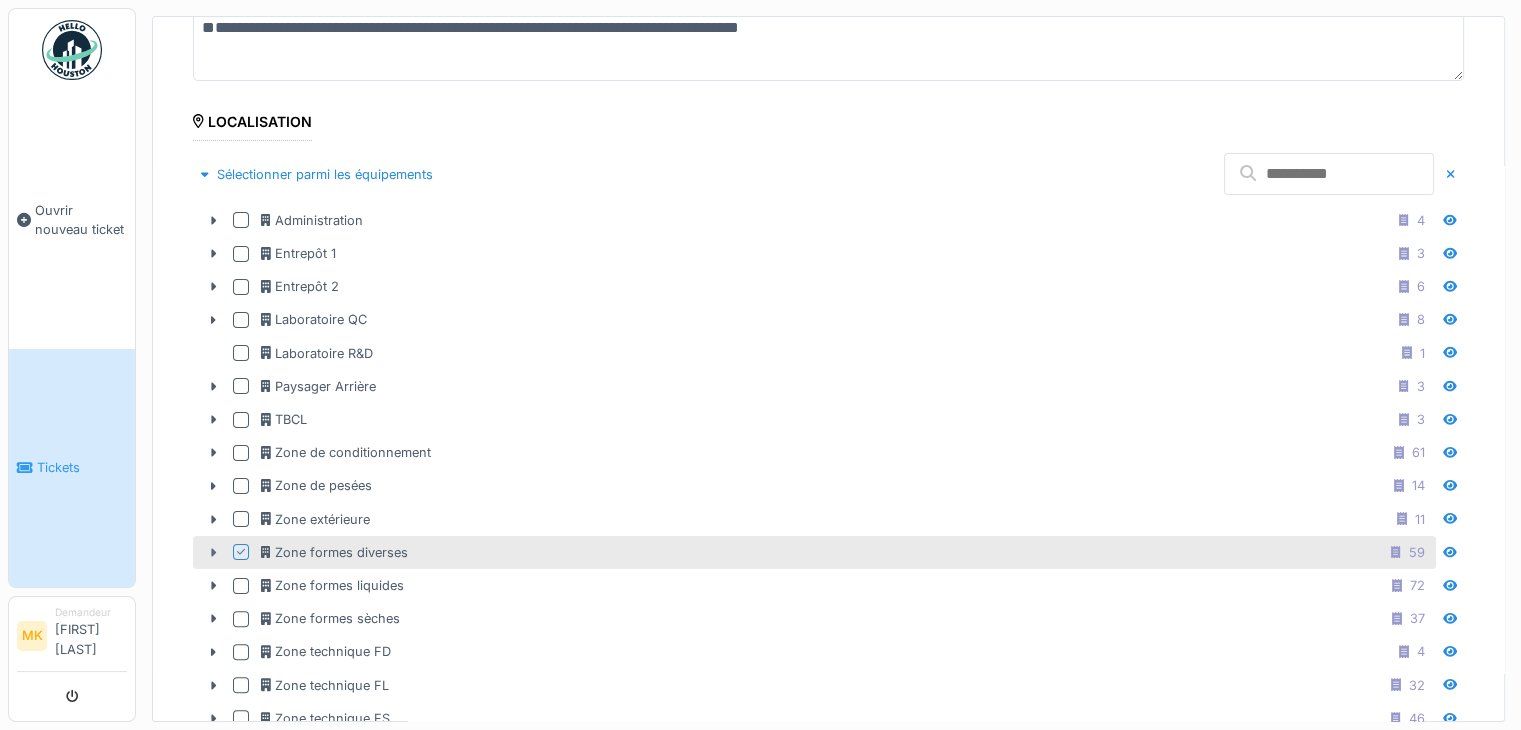 click 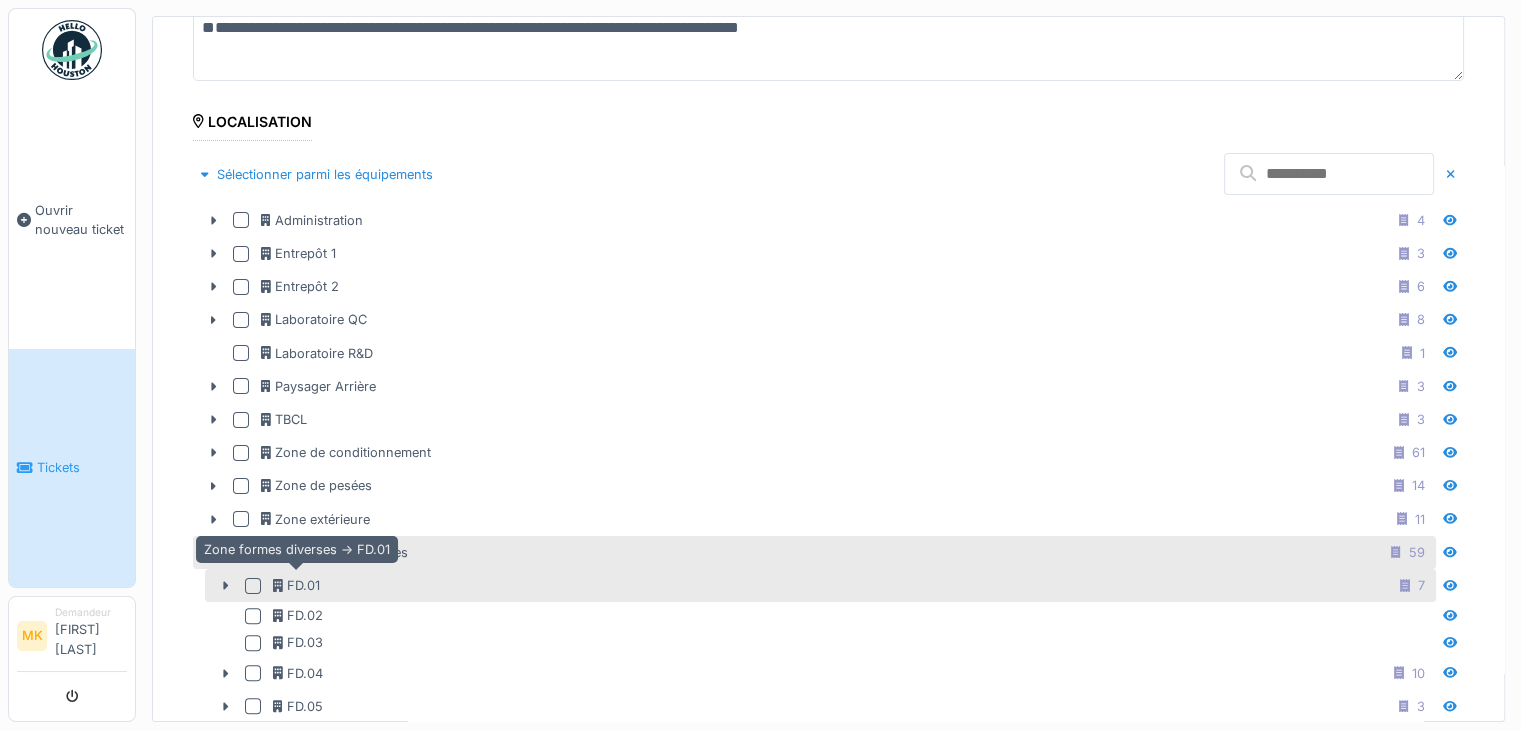 click on "FD.01" at bounding box center (296, 585) 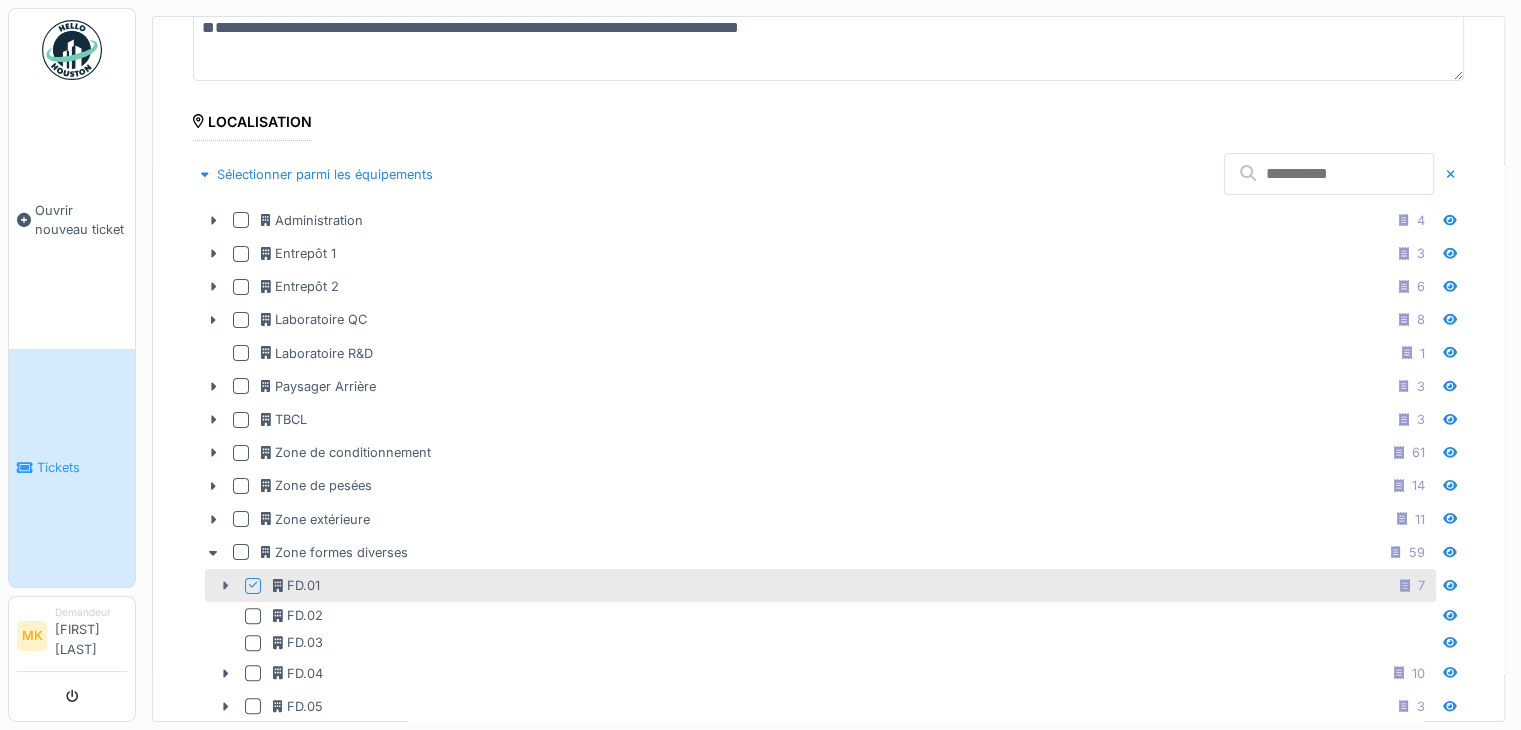 click 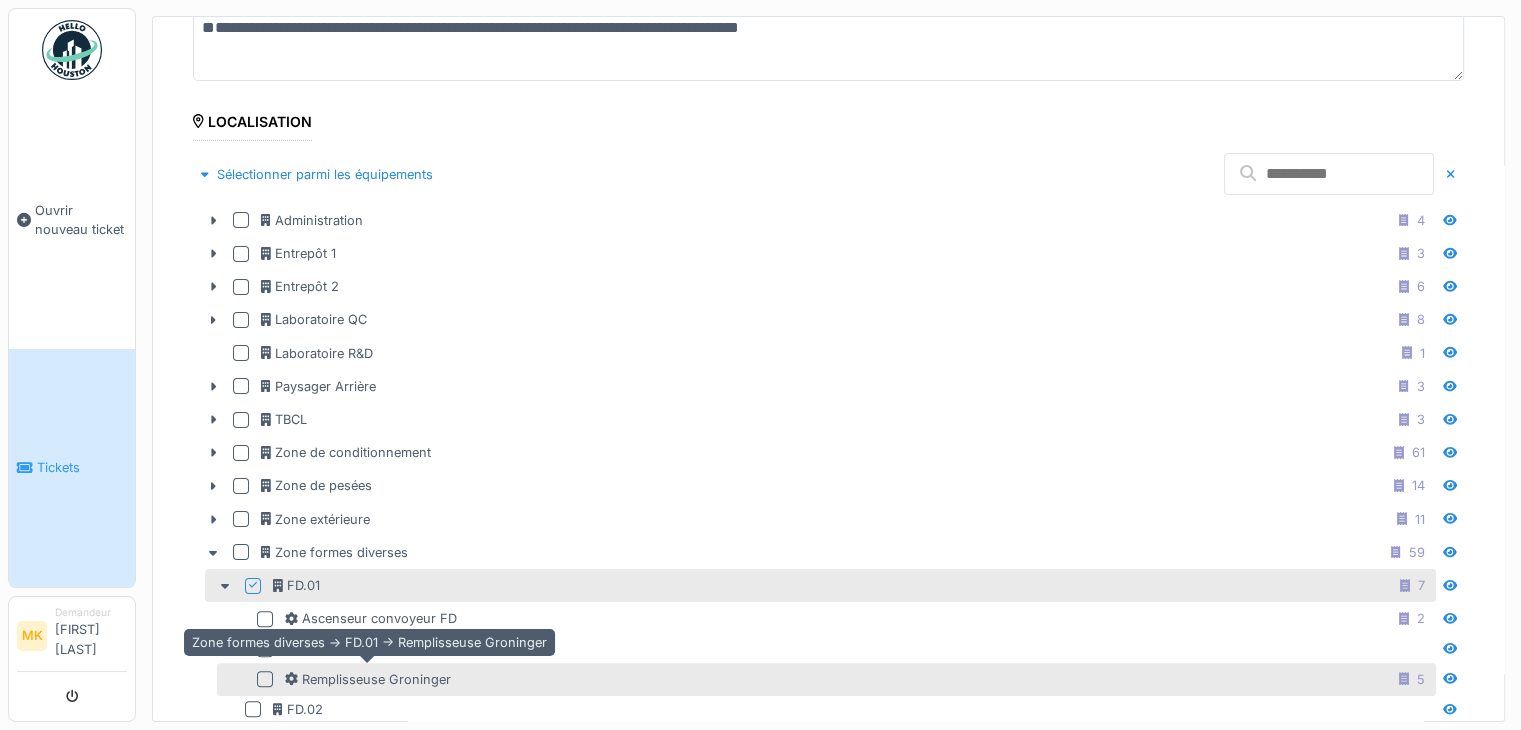 click on "Remplisseuse Groninger" at bounding box center (368, 679) 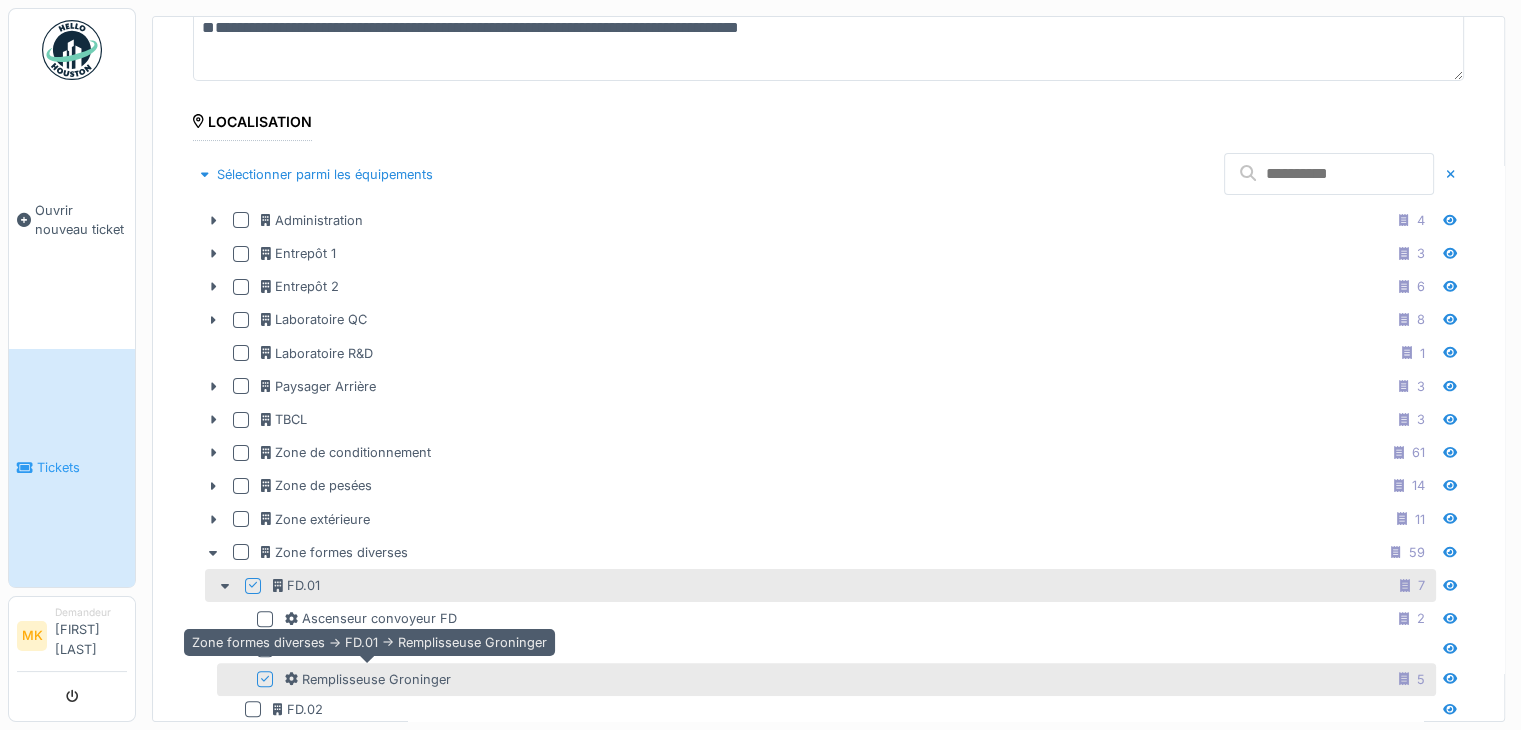 click on "Remplisseuse Groninger" at bounding box center (368, 679) 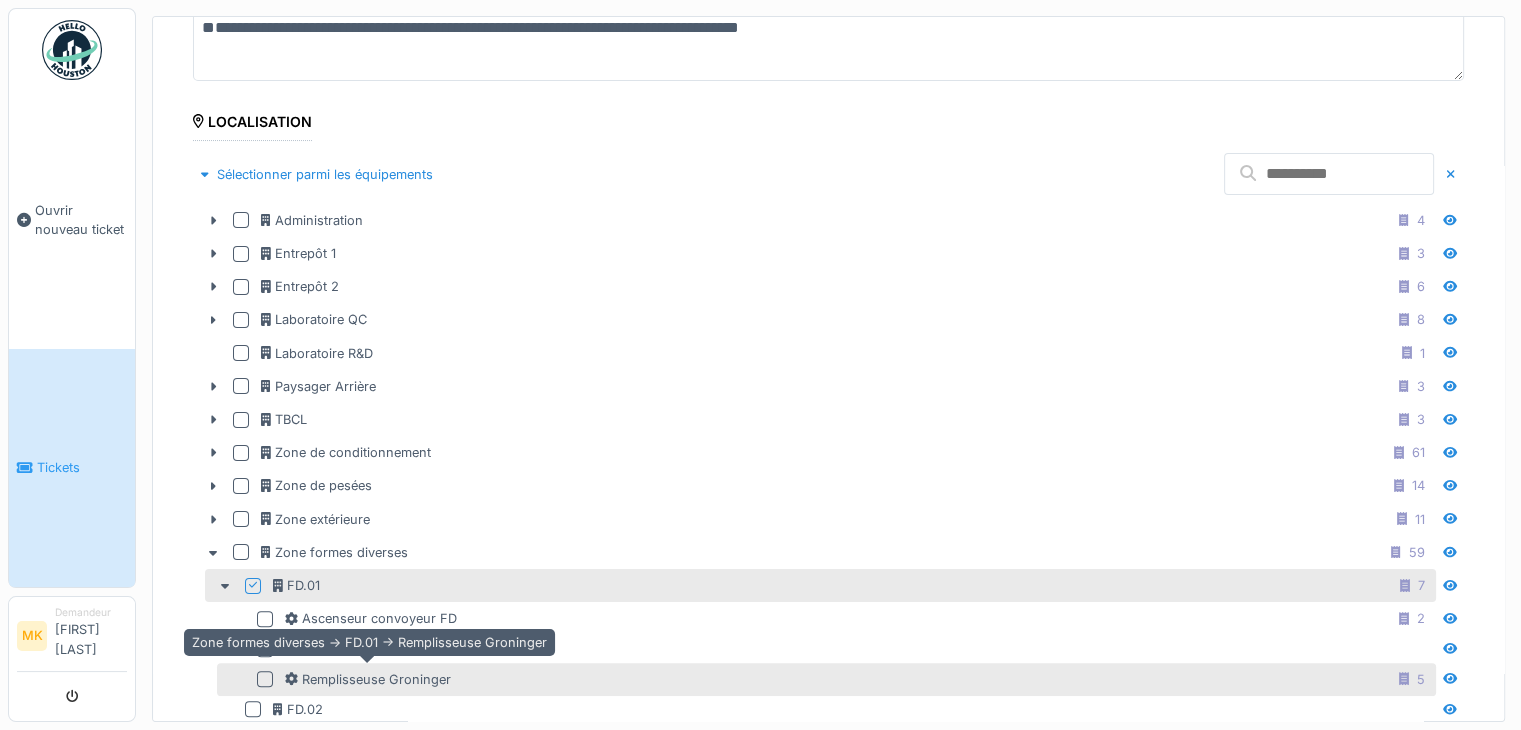 click on "Remplisseuse Groninger" at bounding box center [368, 679] 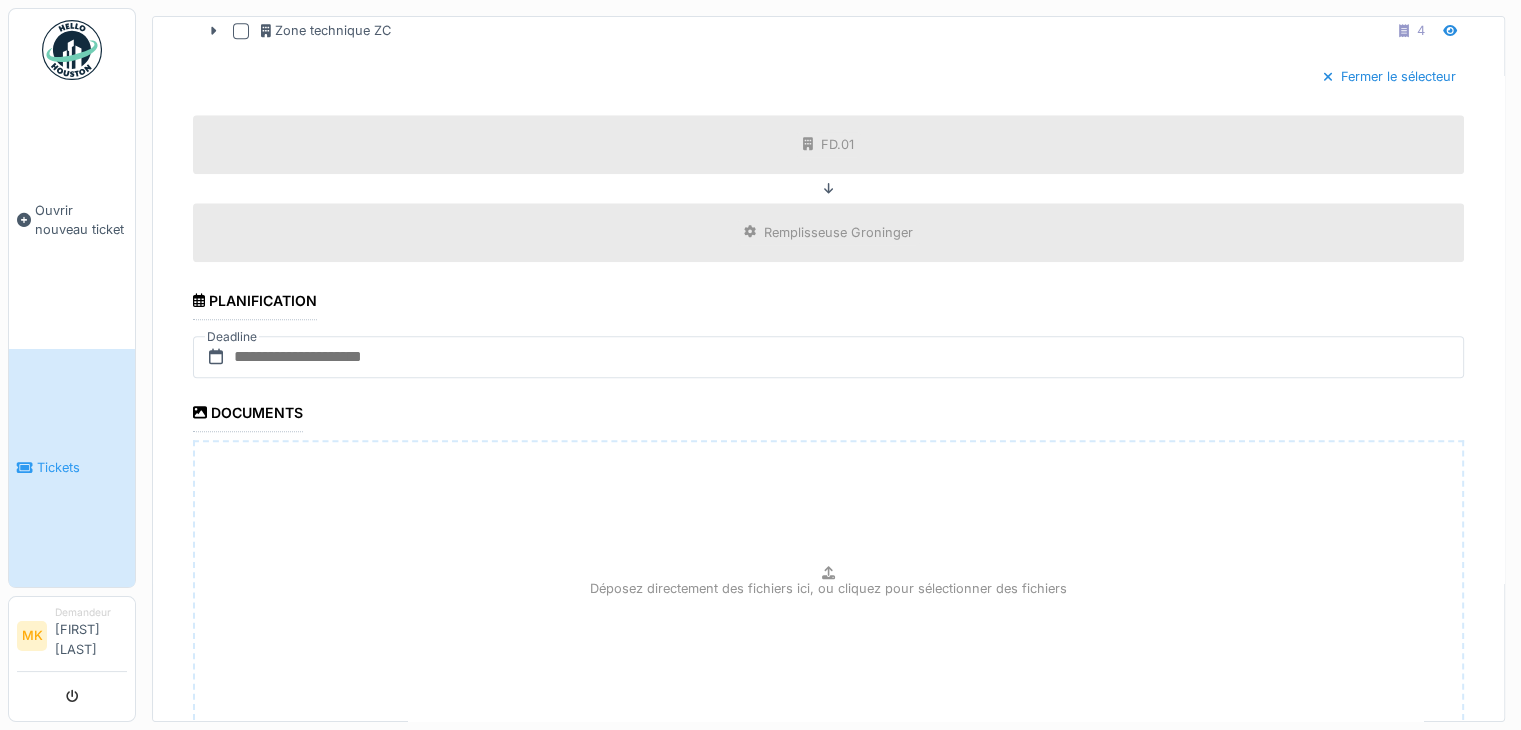 scroll, scrollTop: 1984, scrollLeft: 0, axis: vertical 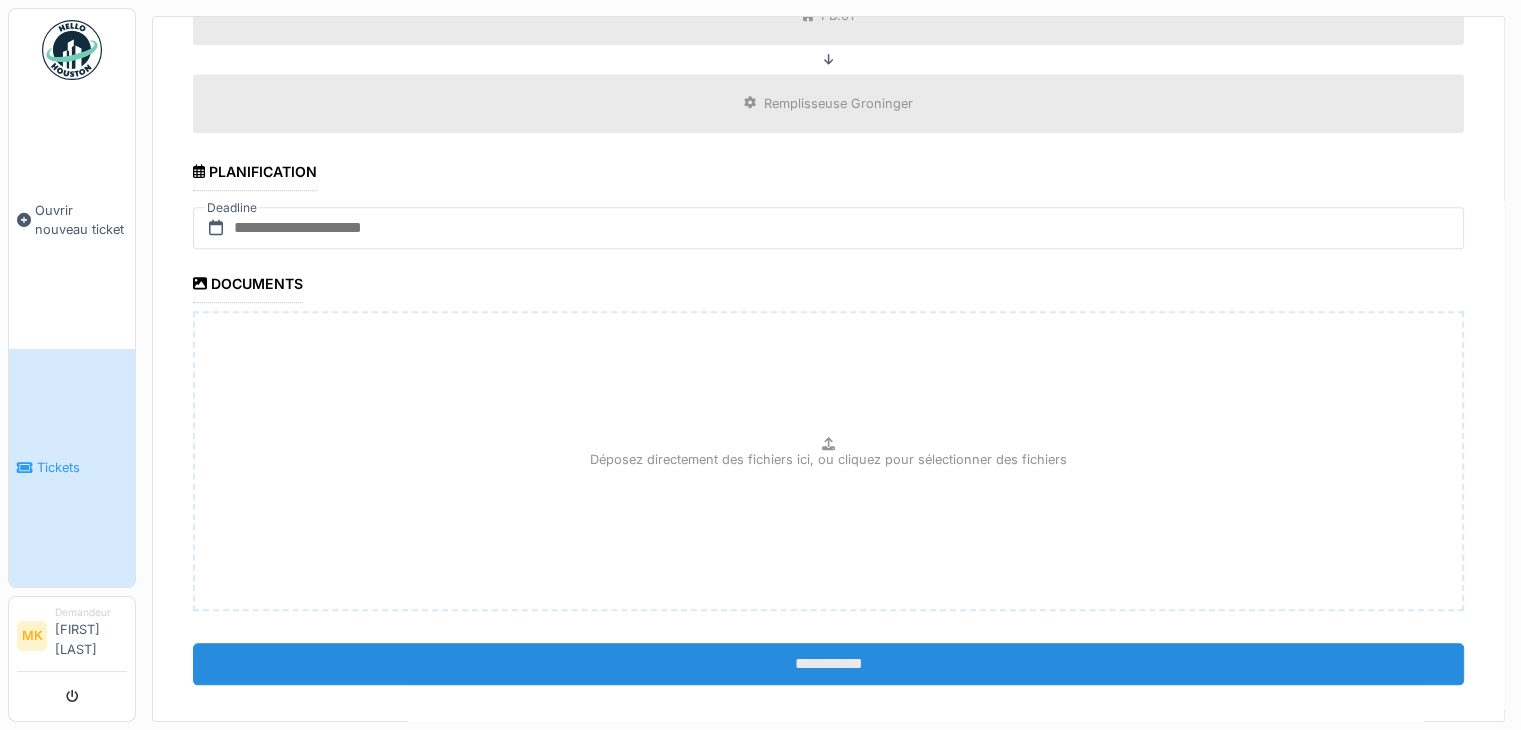 click on "**********" at bounding box center [828, 664] 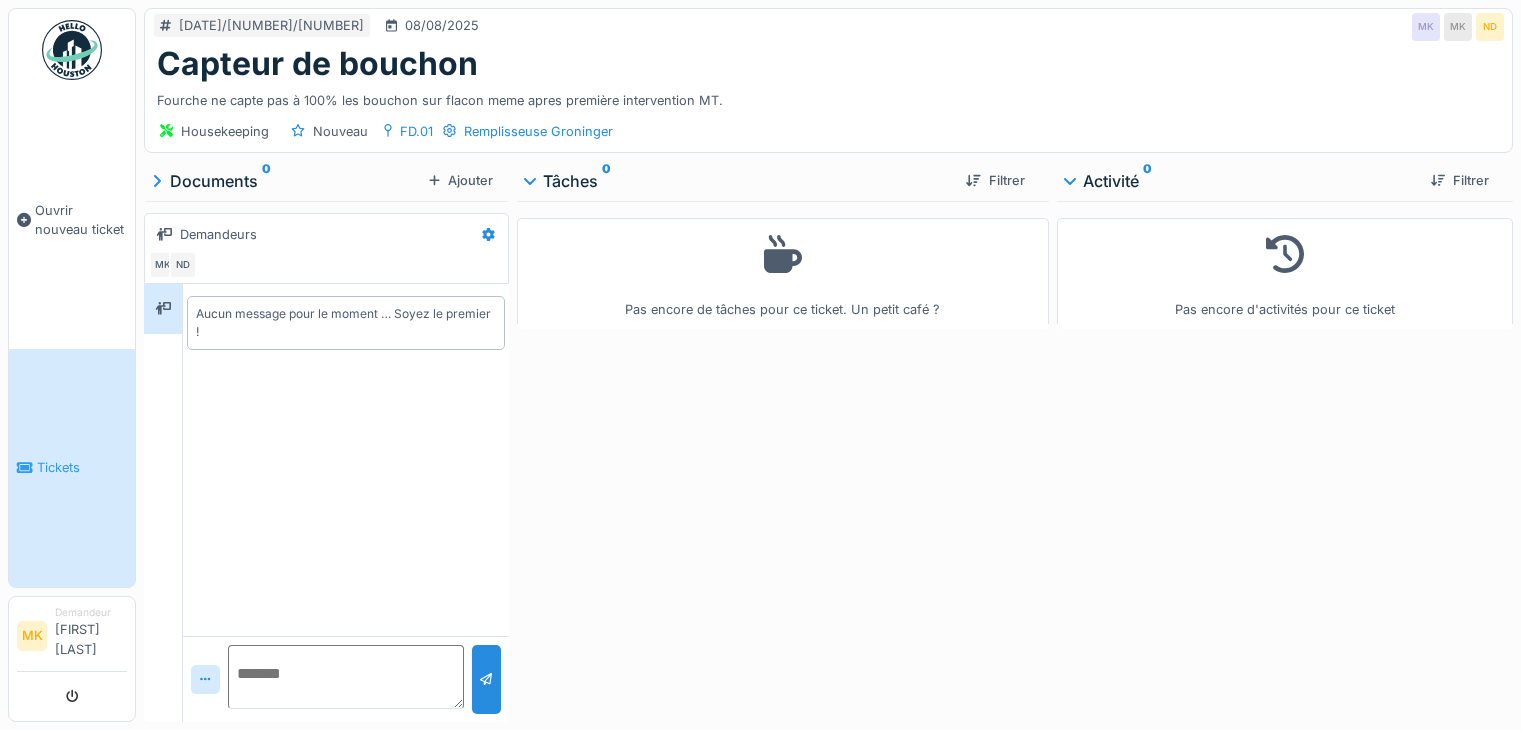 scroll, scrollTop: 0, scrollLeft: 0, axis: both 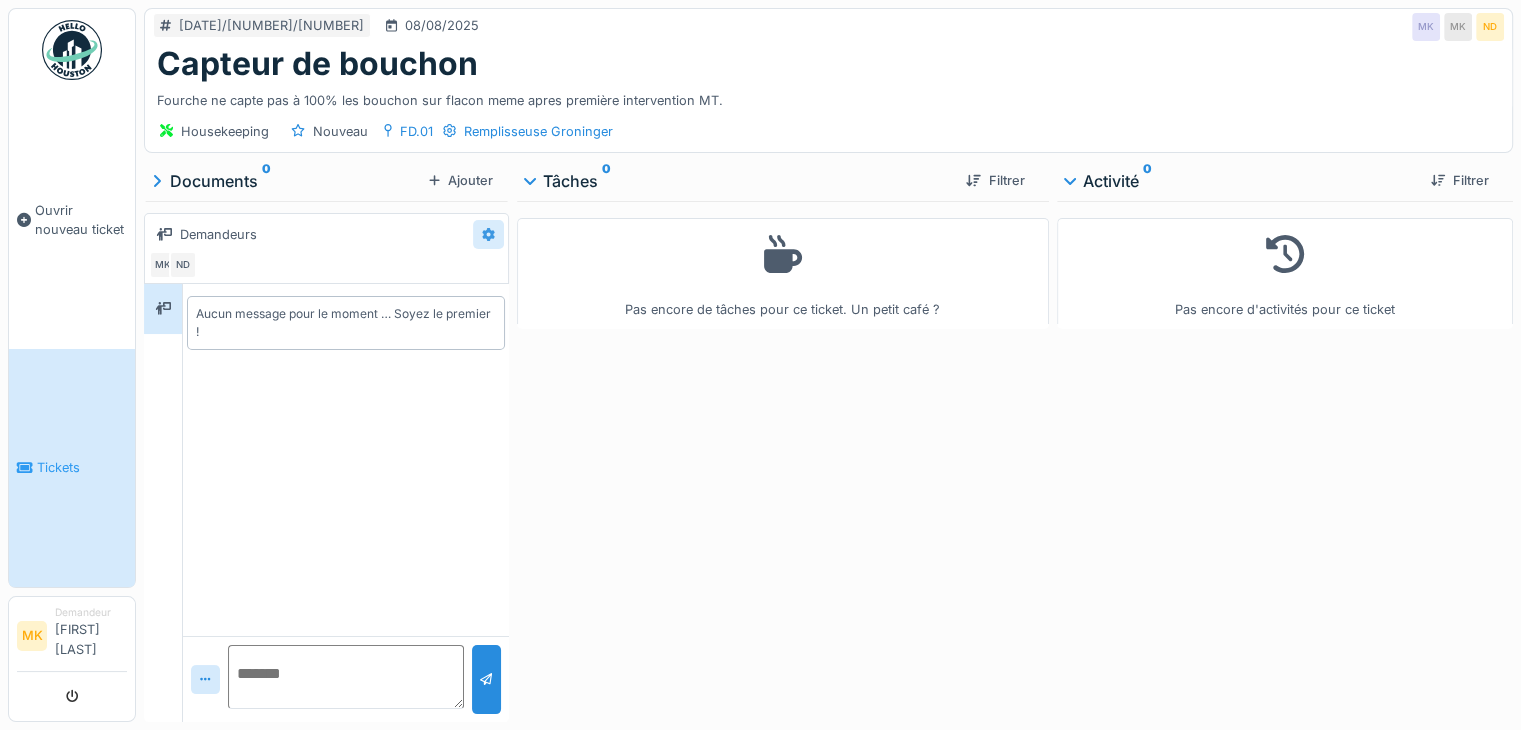 click 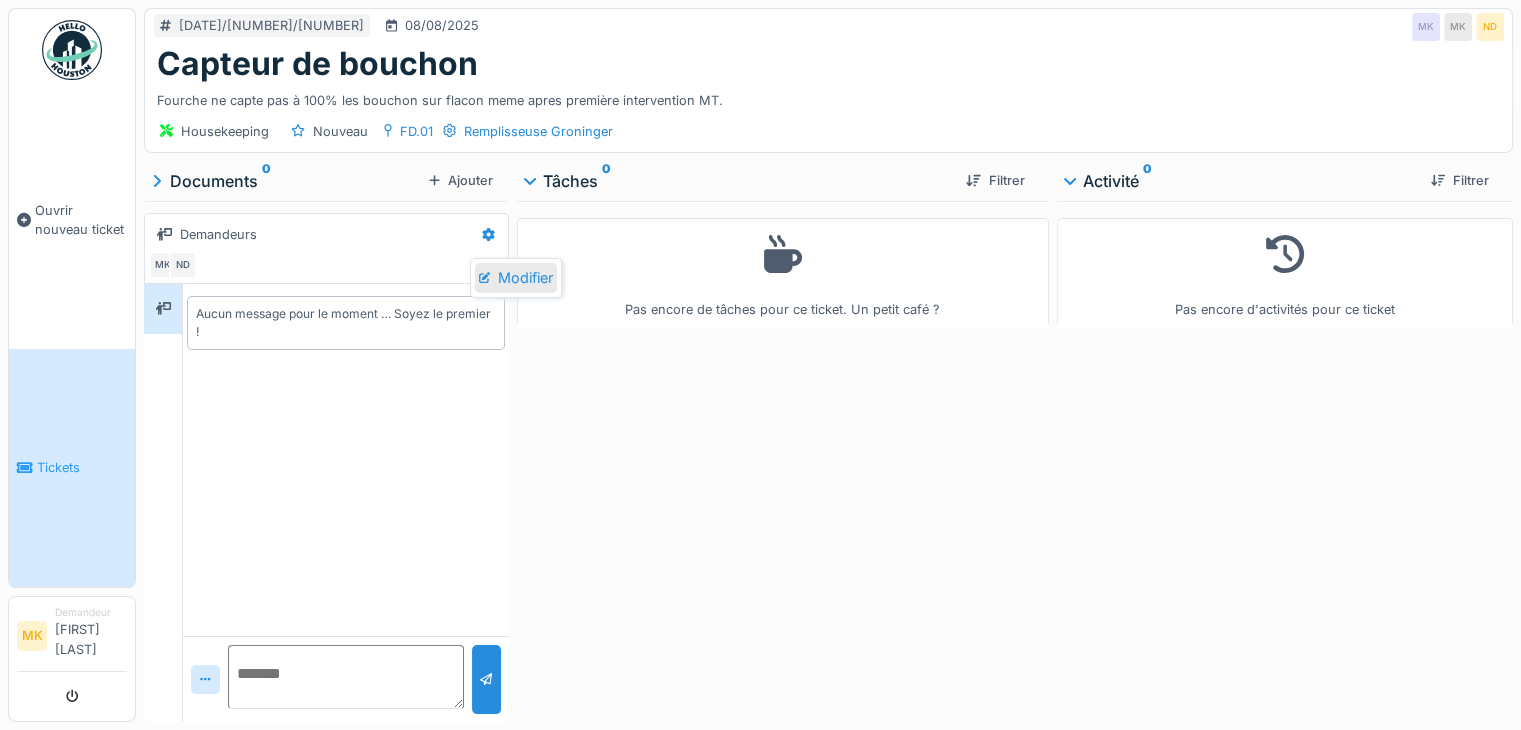 click on "Modifier" at bounding box center [516, 278] 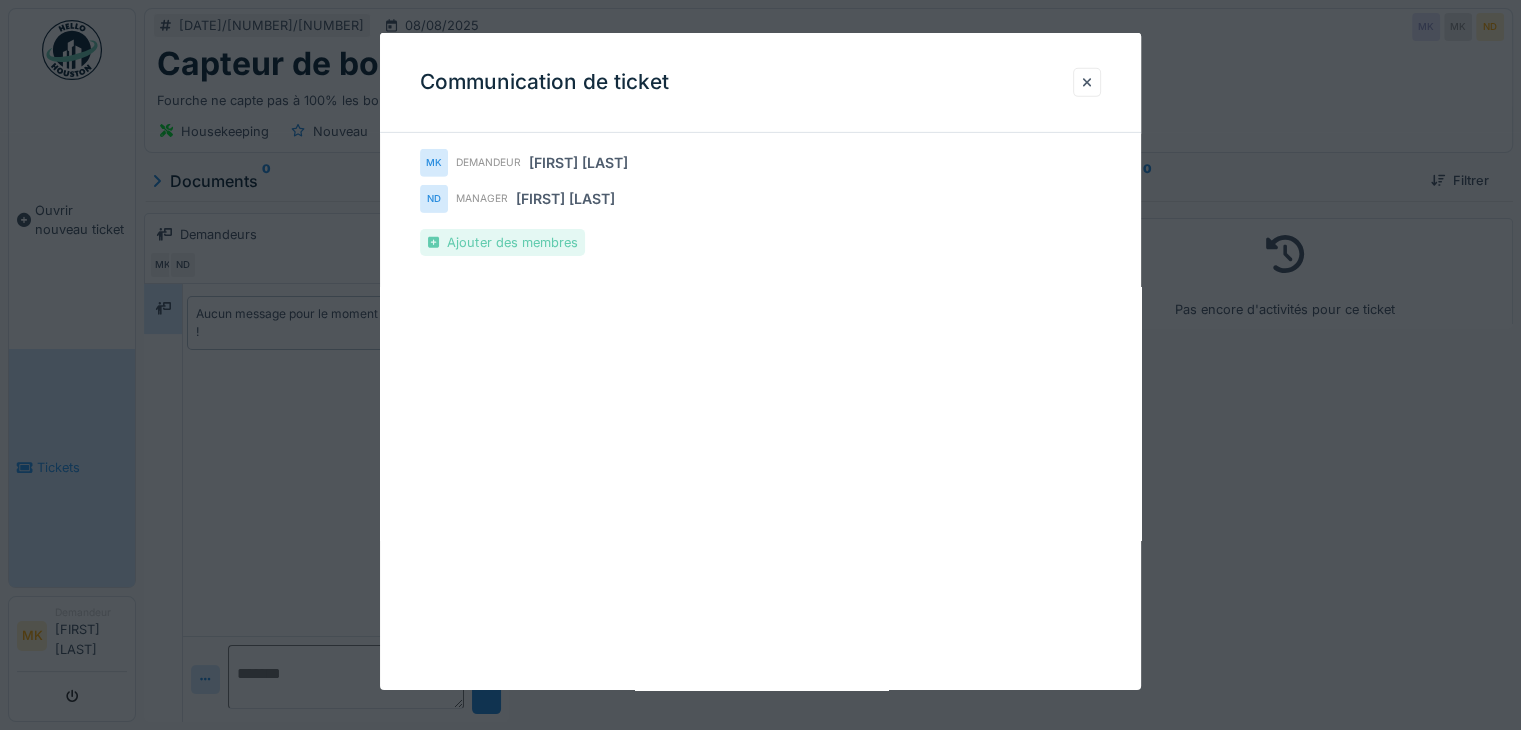 click on "Ajouter des membres" at bounding box center [502, 242] 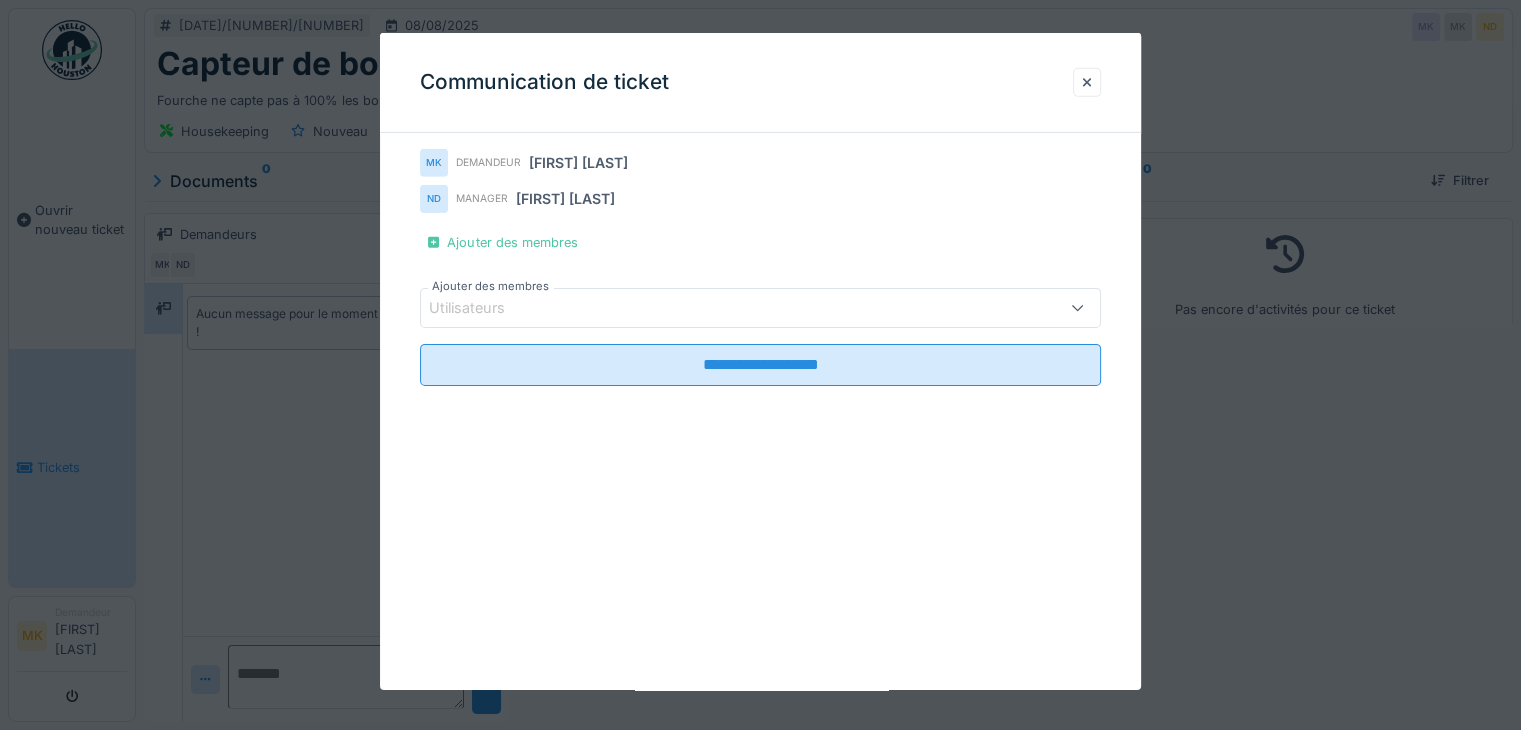 click on "Utilisateurs" at bounding box center [760, 308] 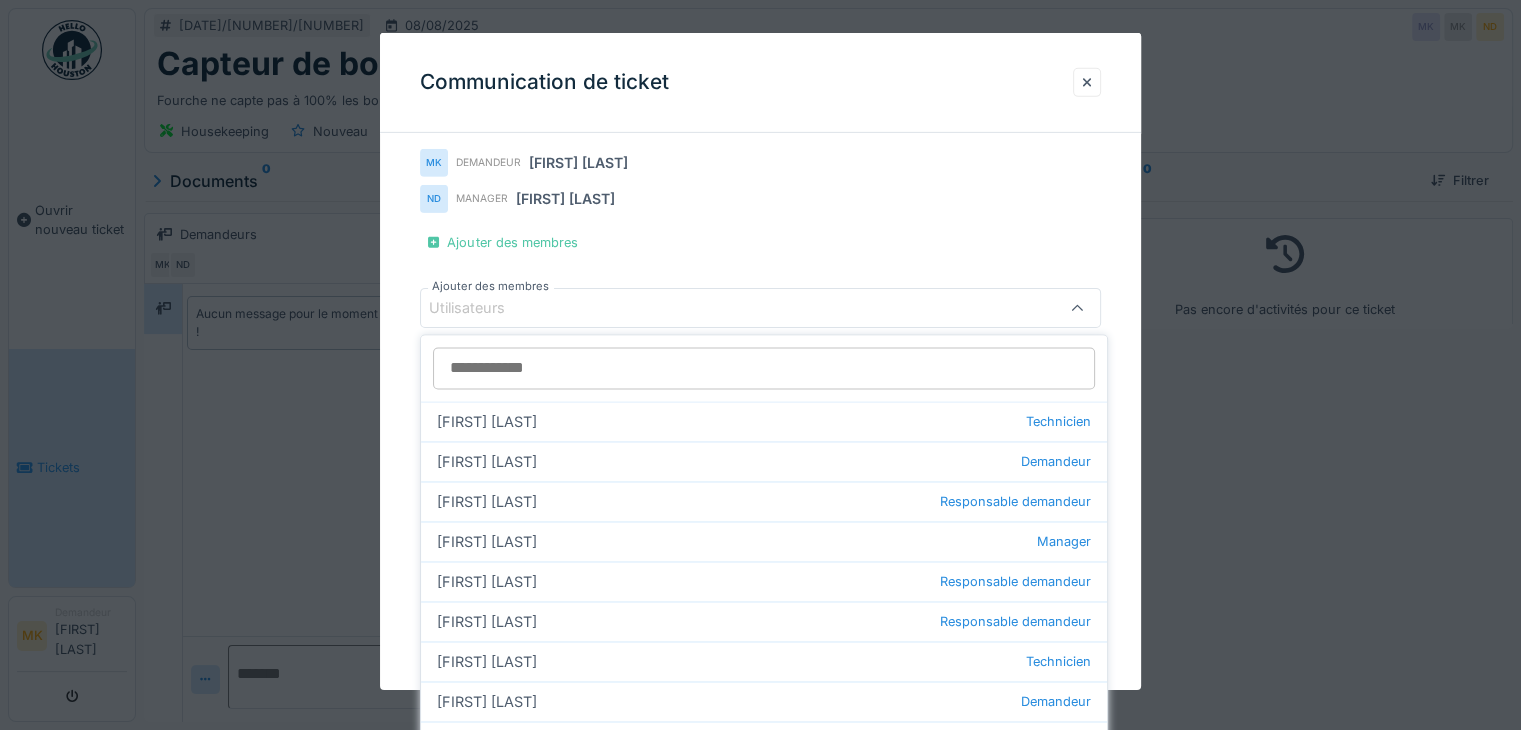 click on "Utilisateurs" at bounding box center (719, 308) 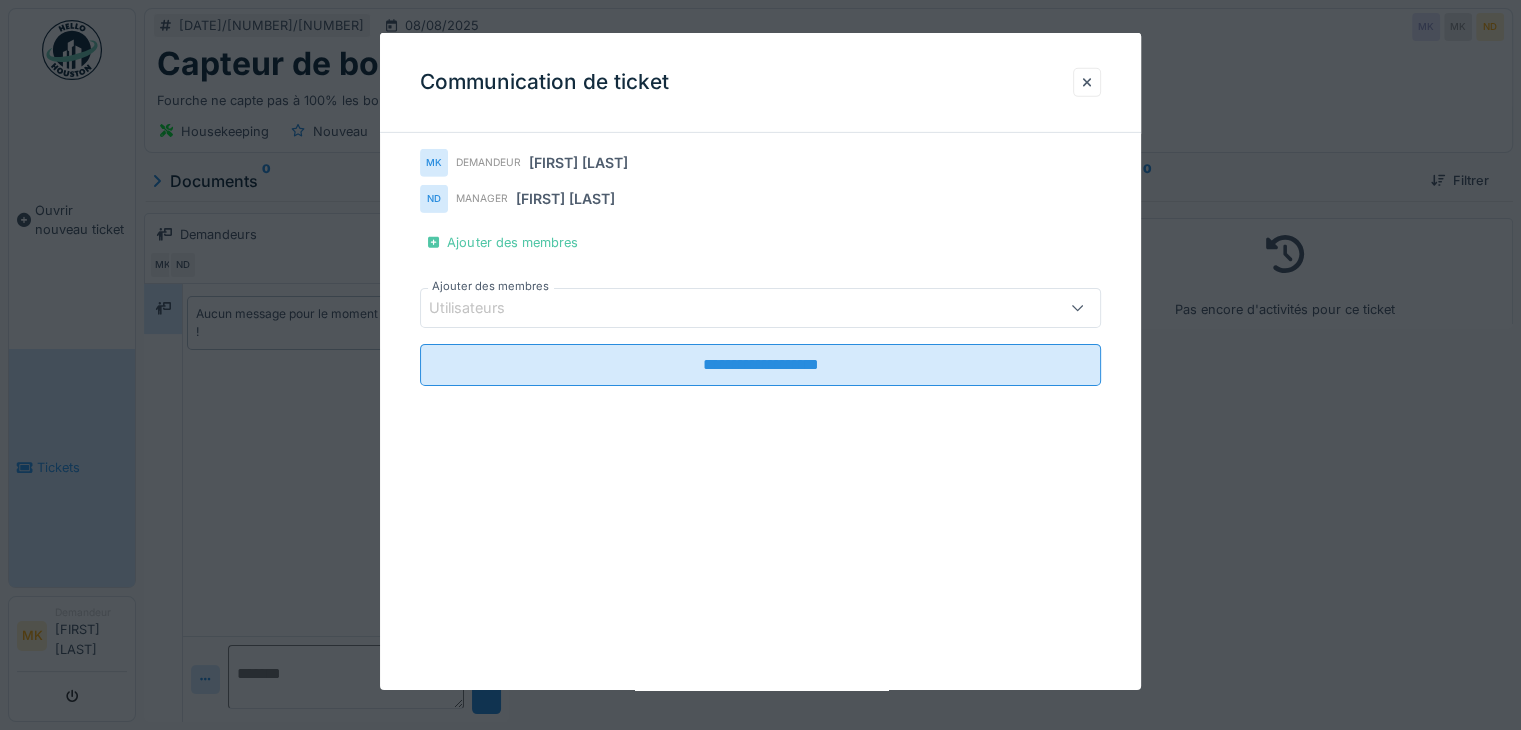 click on "Utilisateurs" at bounding box center (481, 308) 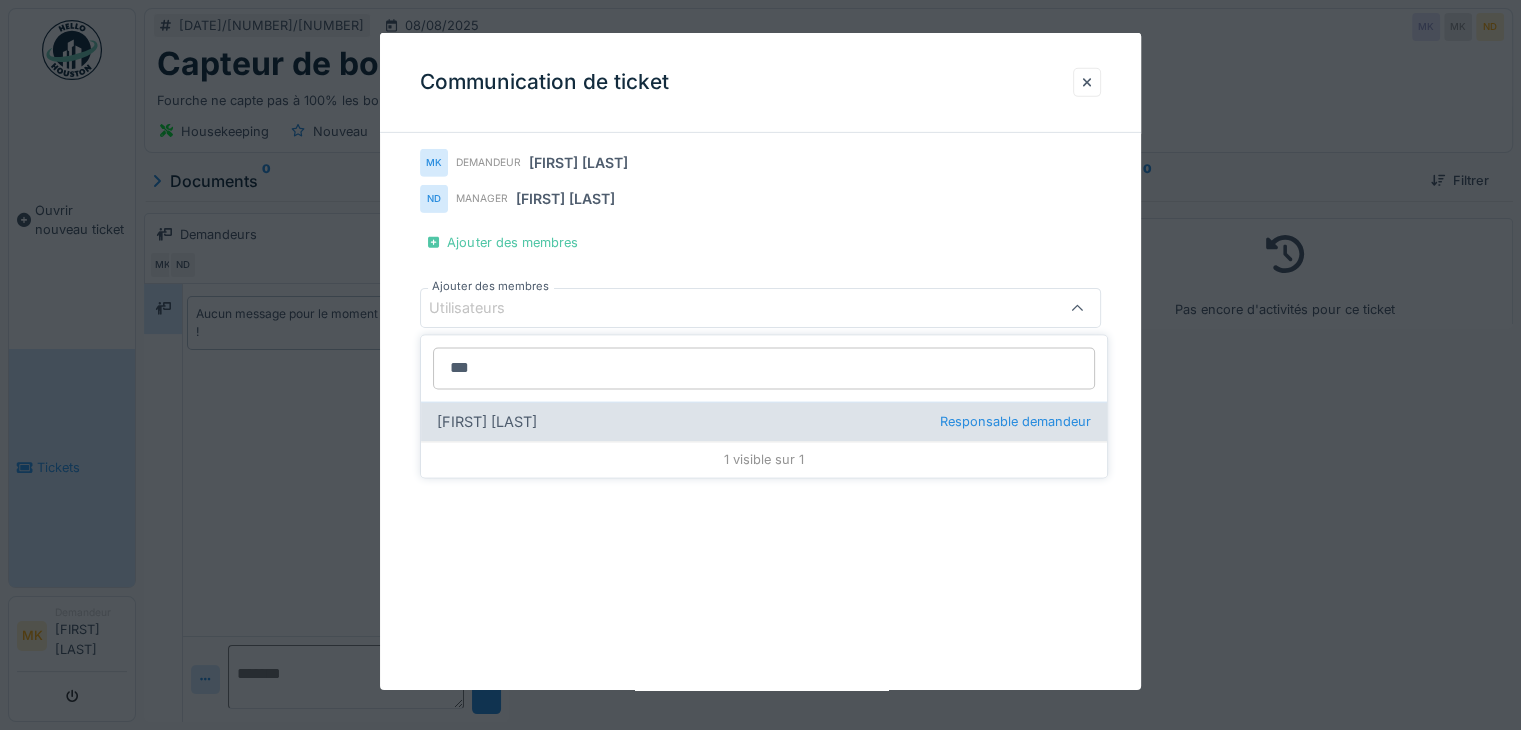 type on "***" 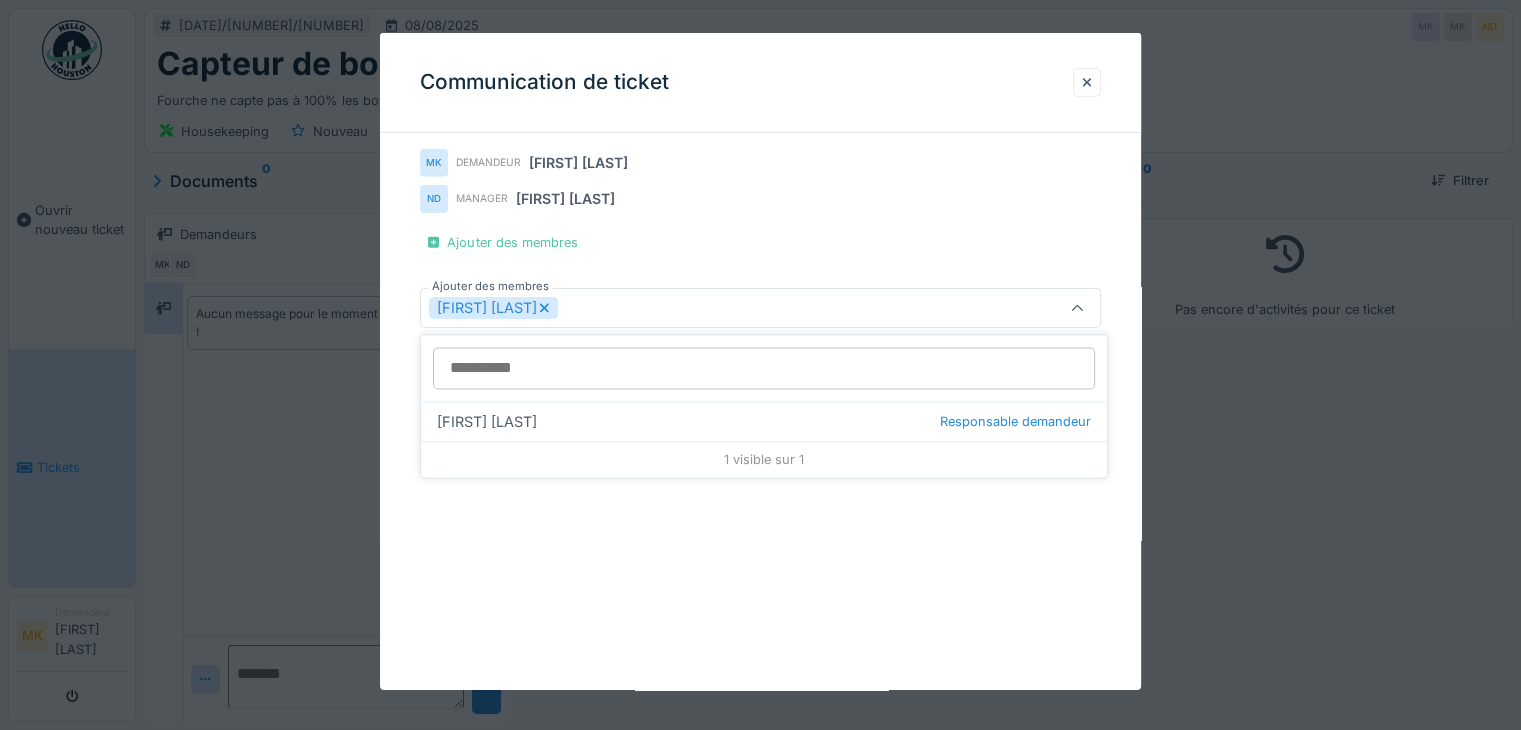 click on "1 visible sur 1" at bounding box center (764, 459) 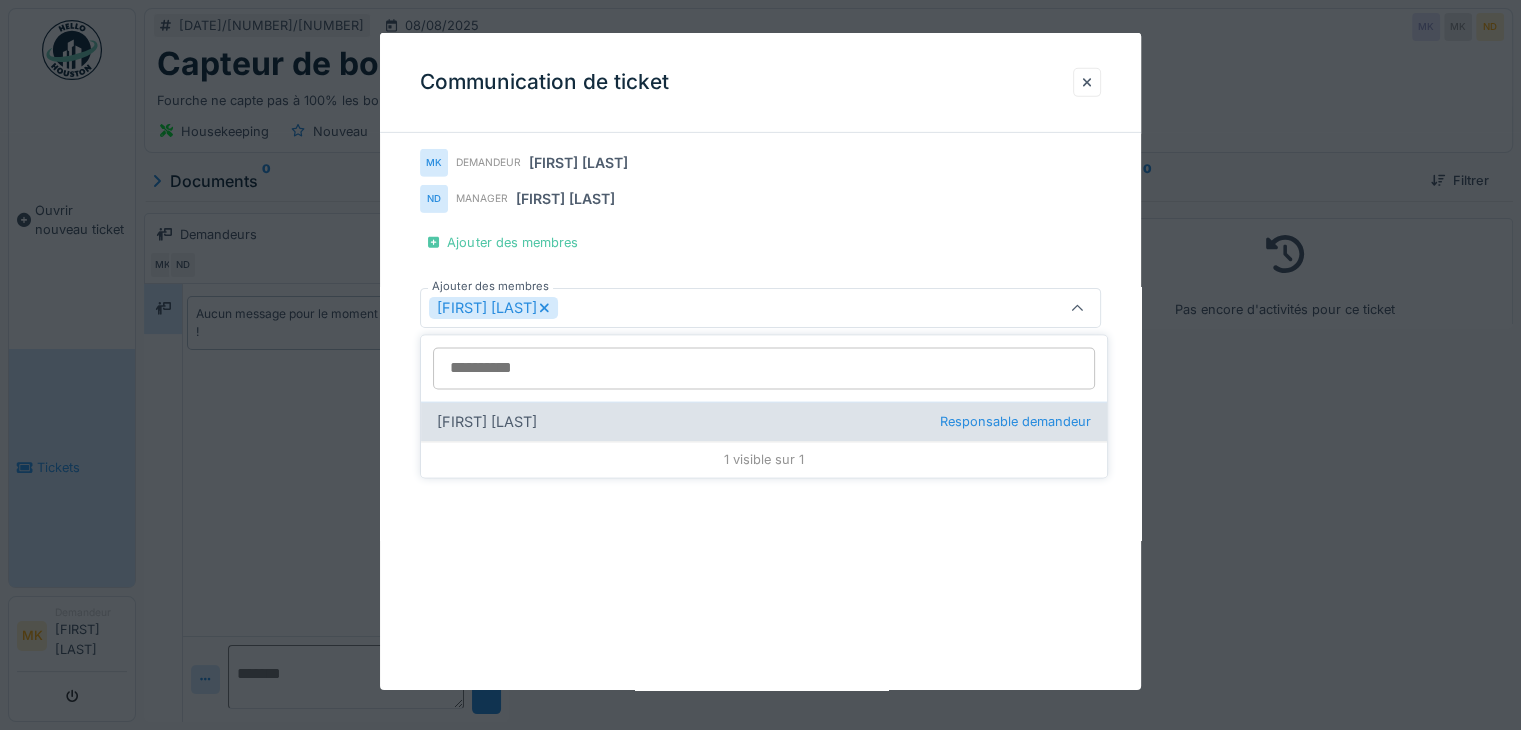 click on "Responsable demandeur" at bounding box center (1015, 421) 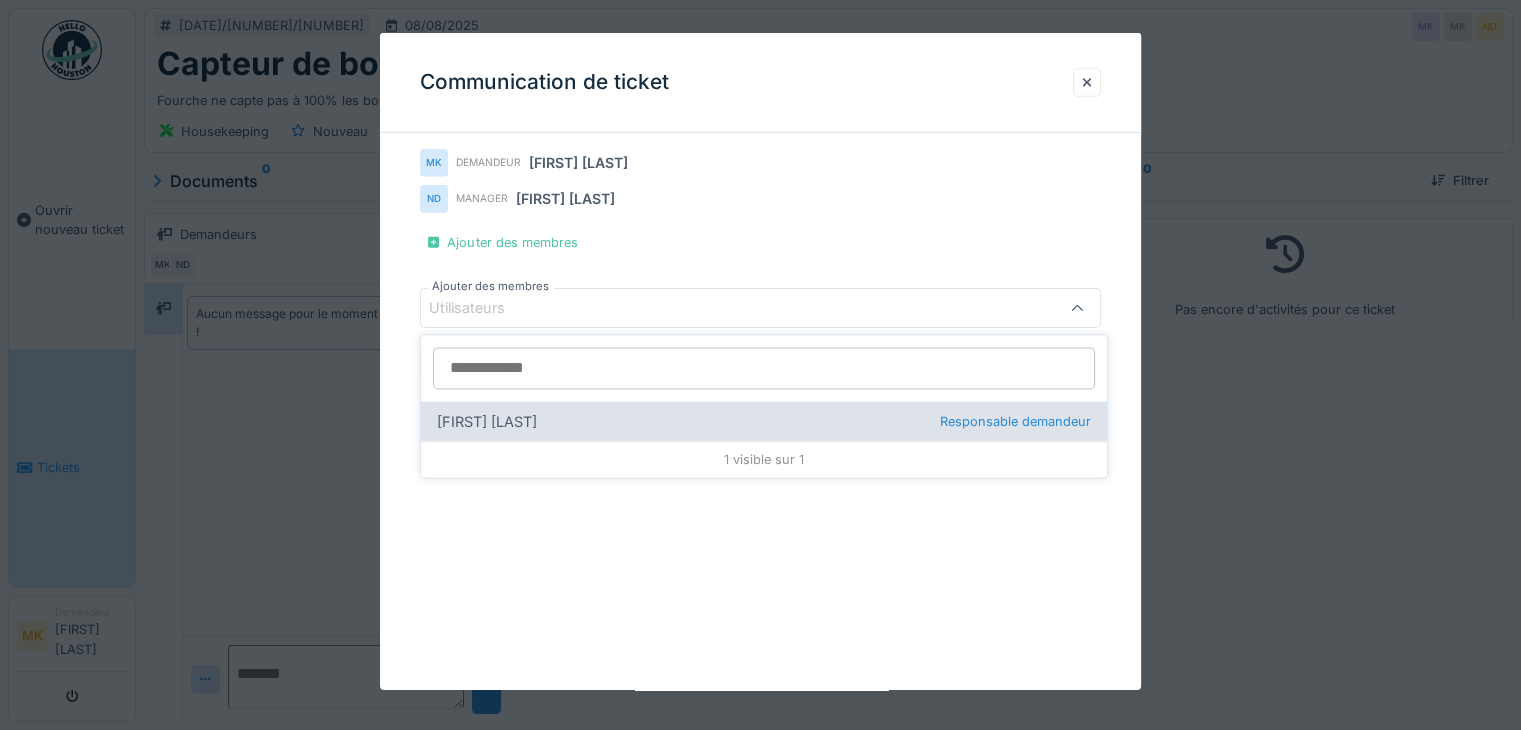 click on "Responsable demandeur" at bounding box center [1015, 421] 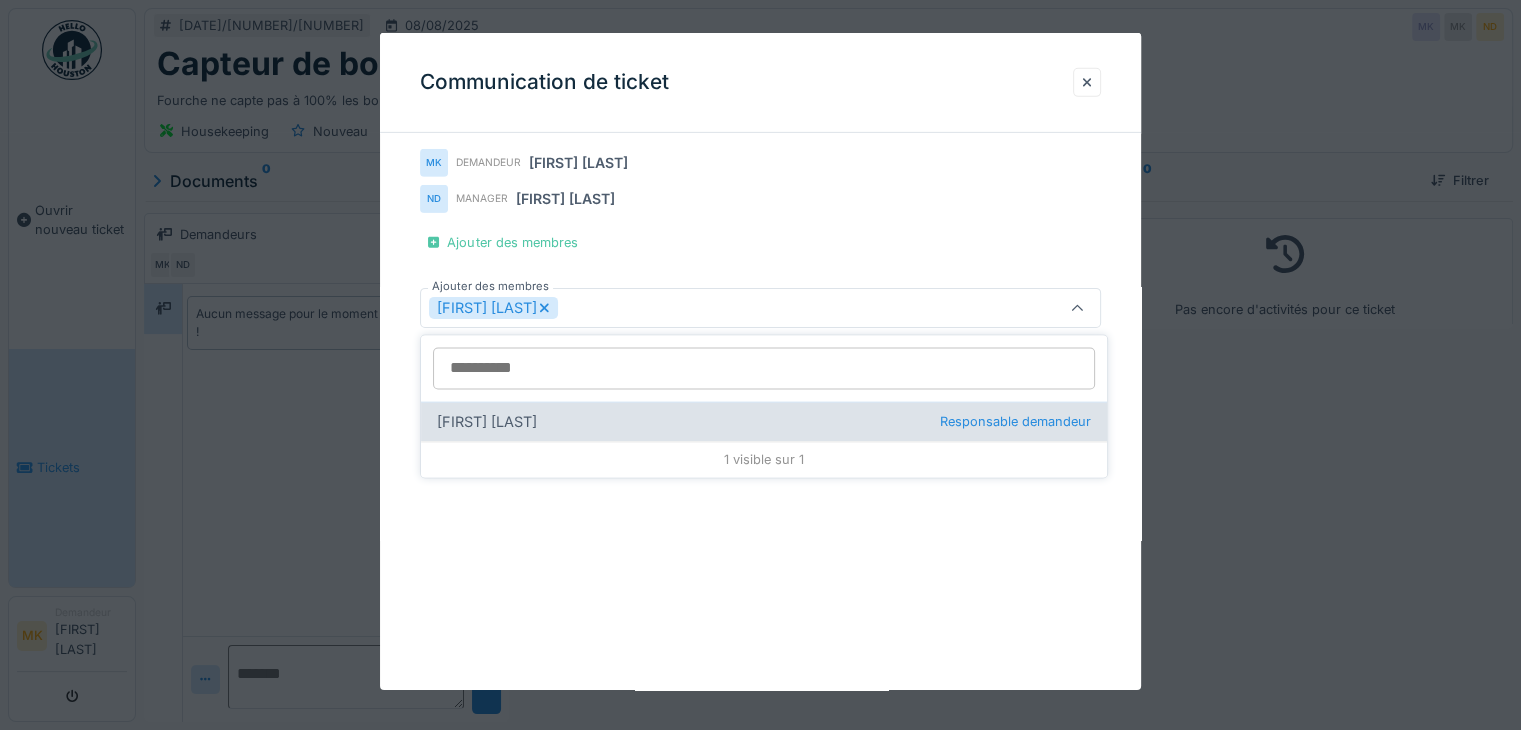 click on "[FIRST] [LAST] Responsable demandeur" at bounding box center [764, 421] 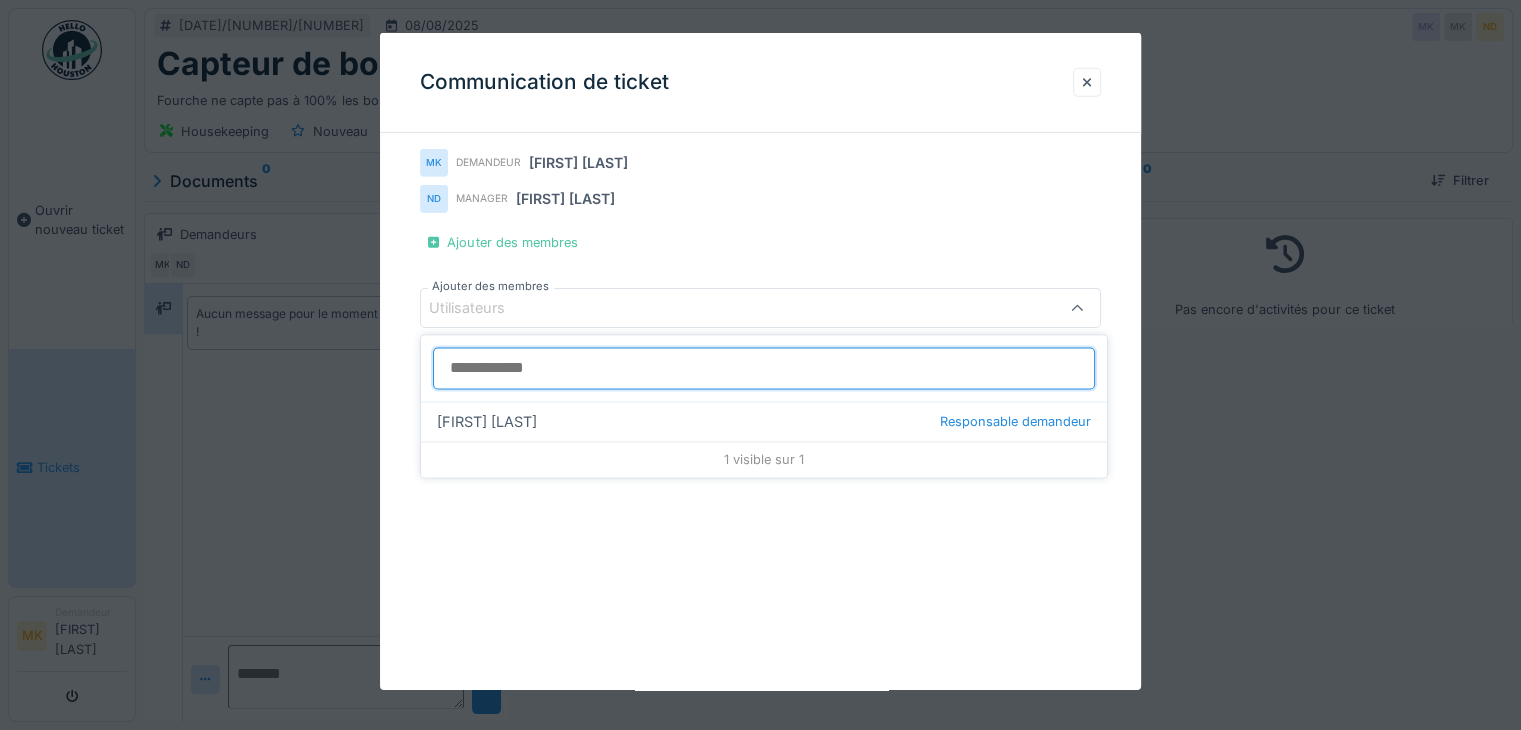 click on "Ajouter des membres" at bounding box center [764, 368] 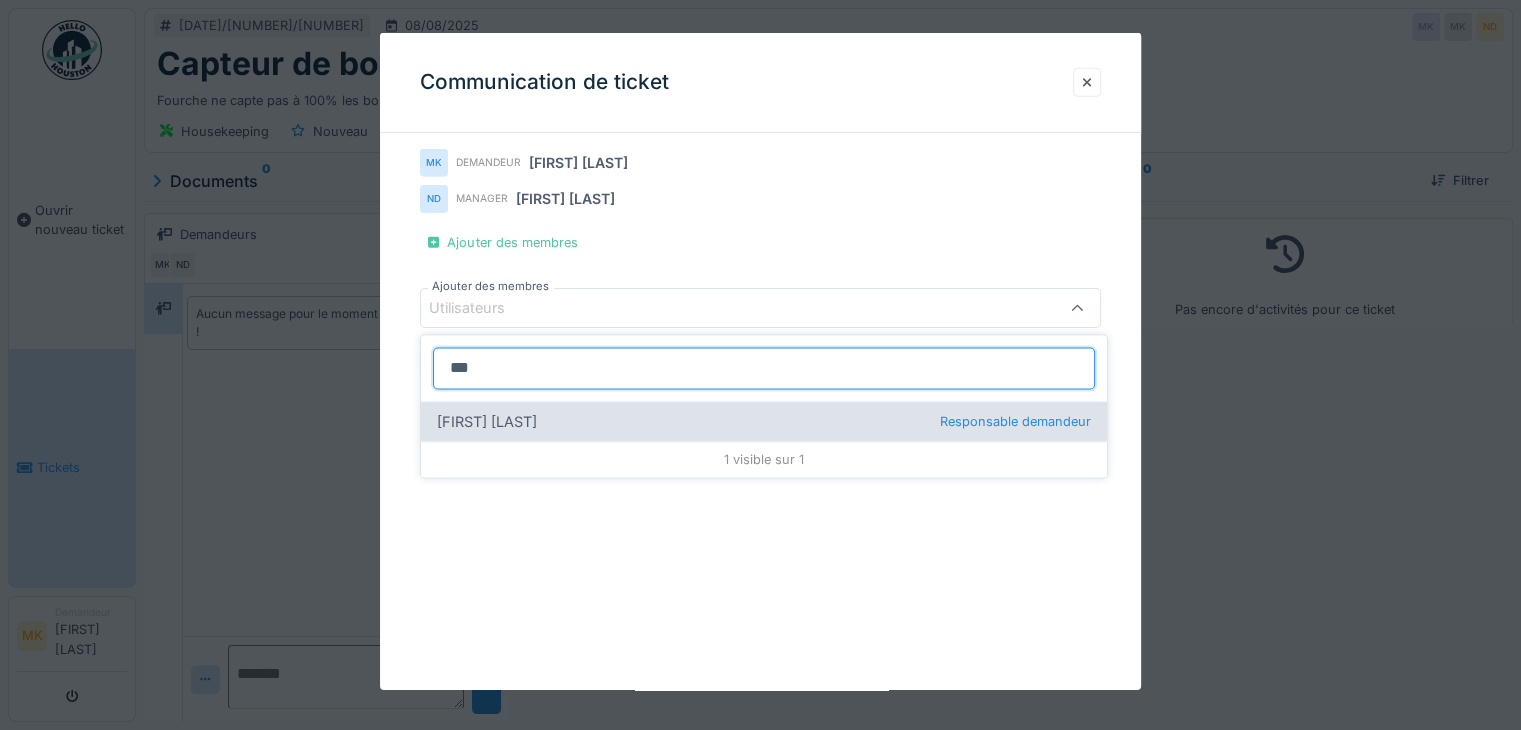 type on "***" 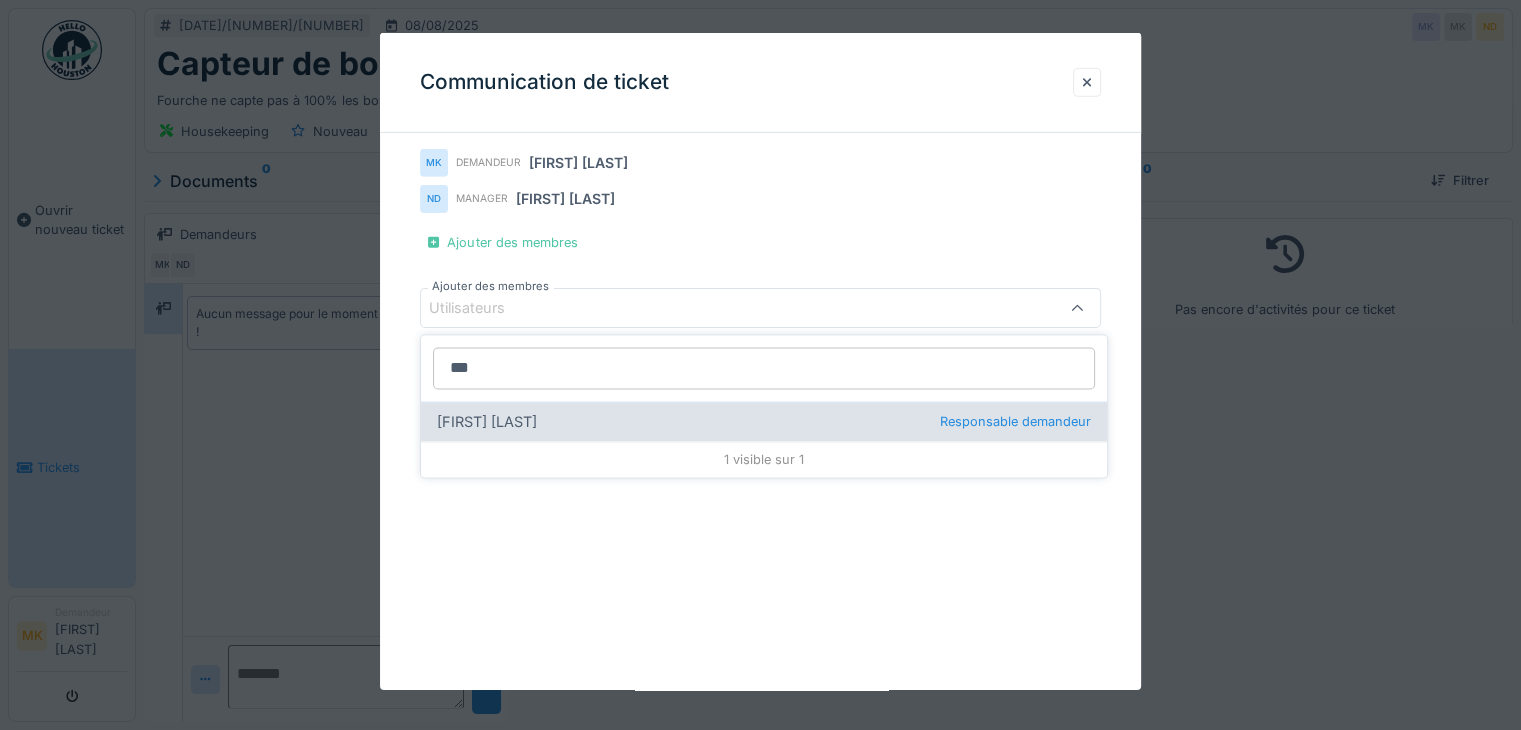 click on "Responsable demandeur" at bounding box center (1015, 421) 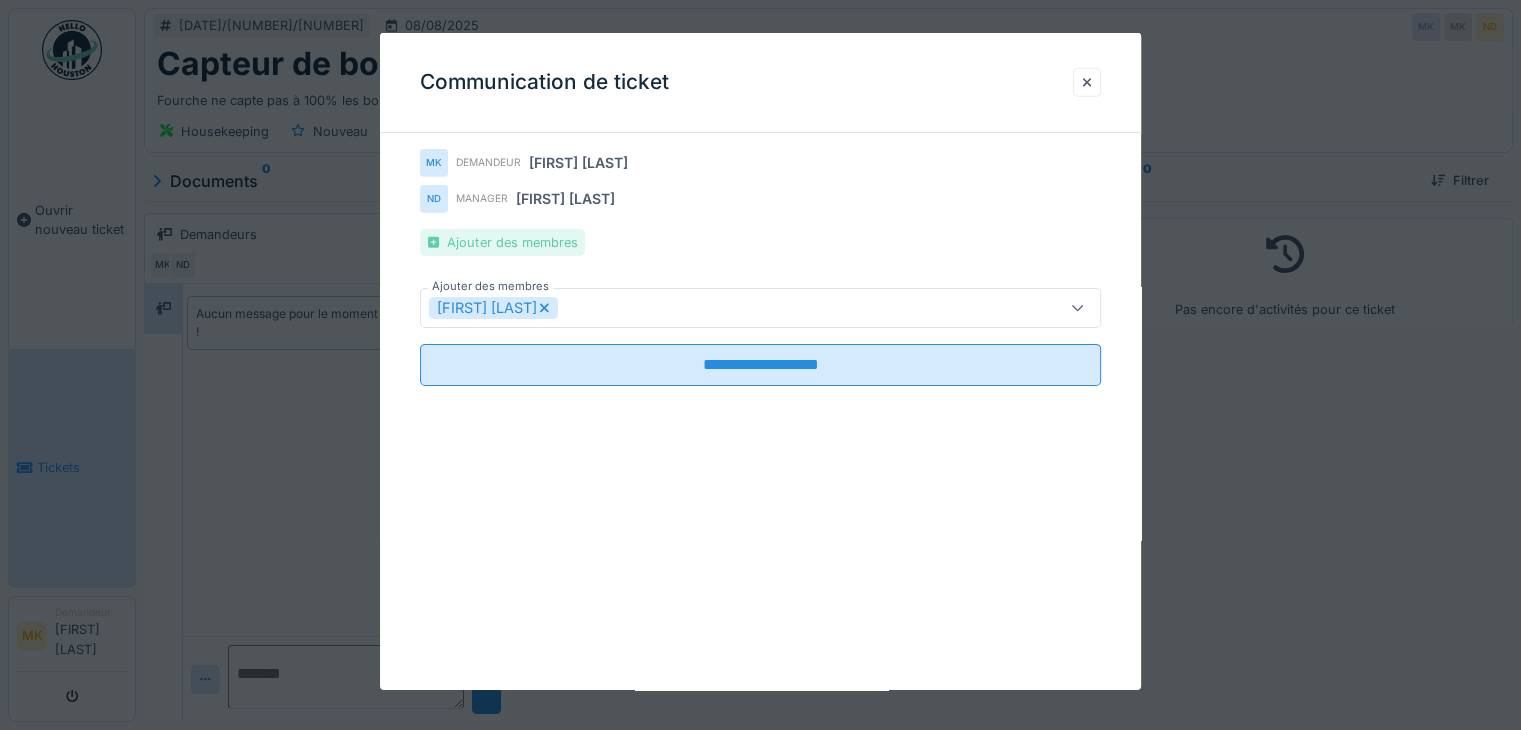 click on "Ajouter des membres" at bounding box center [502, 242] 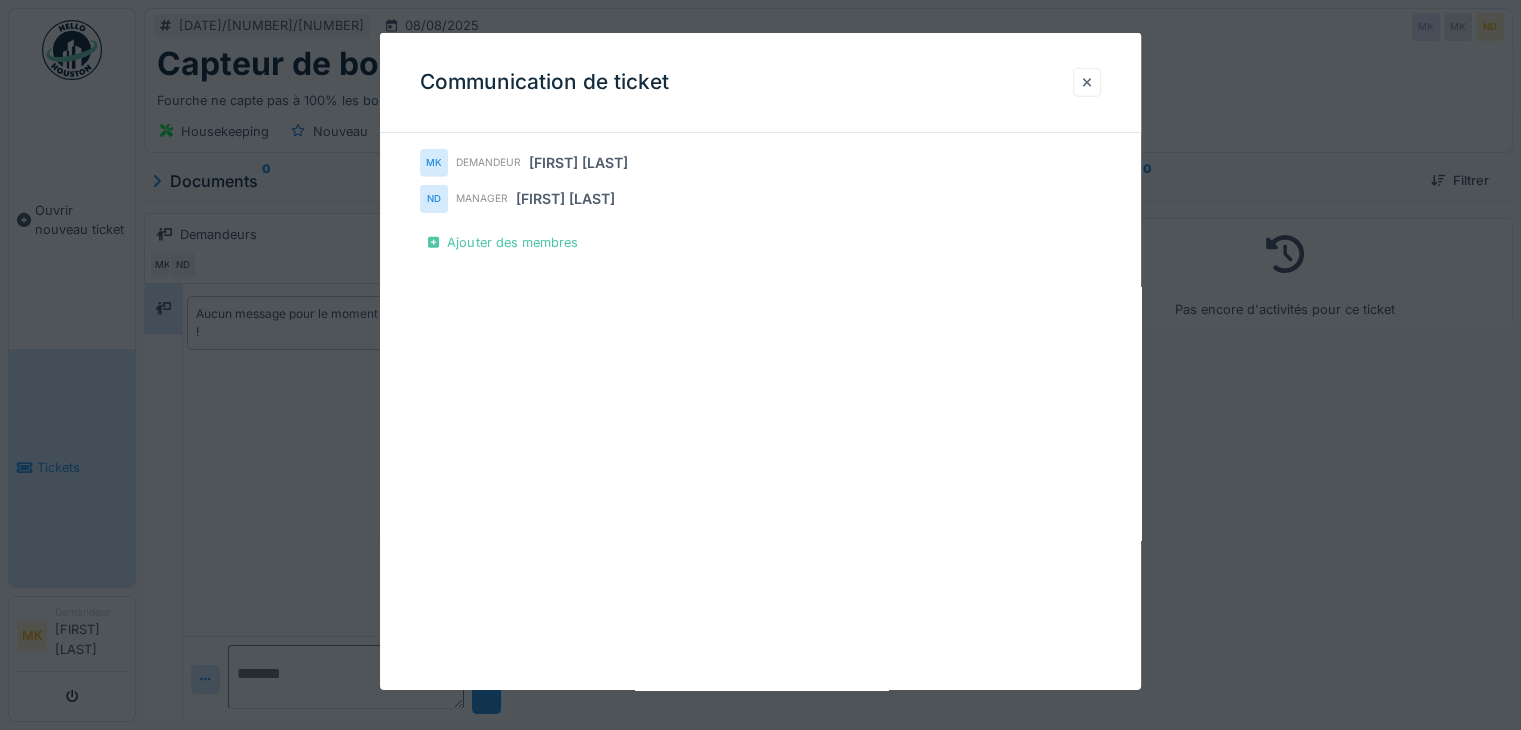 click at bounding box center [1087, 82] 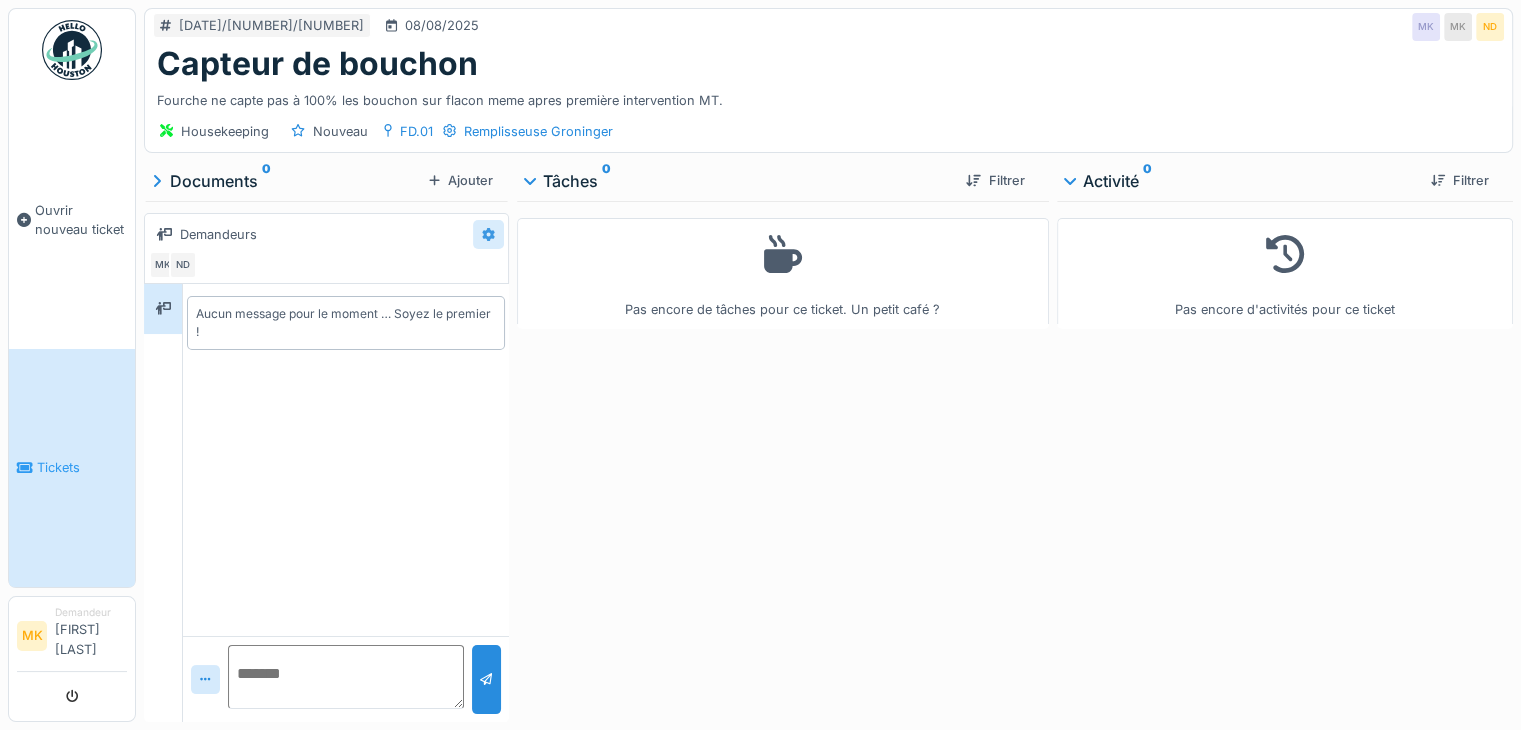 click 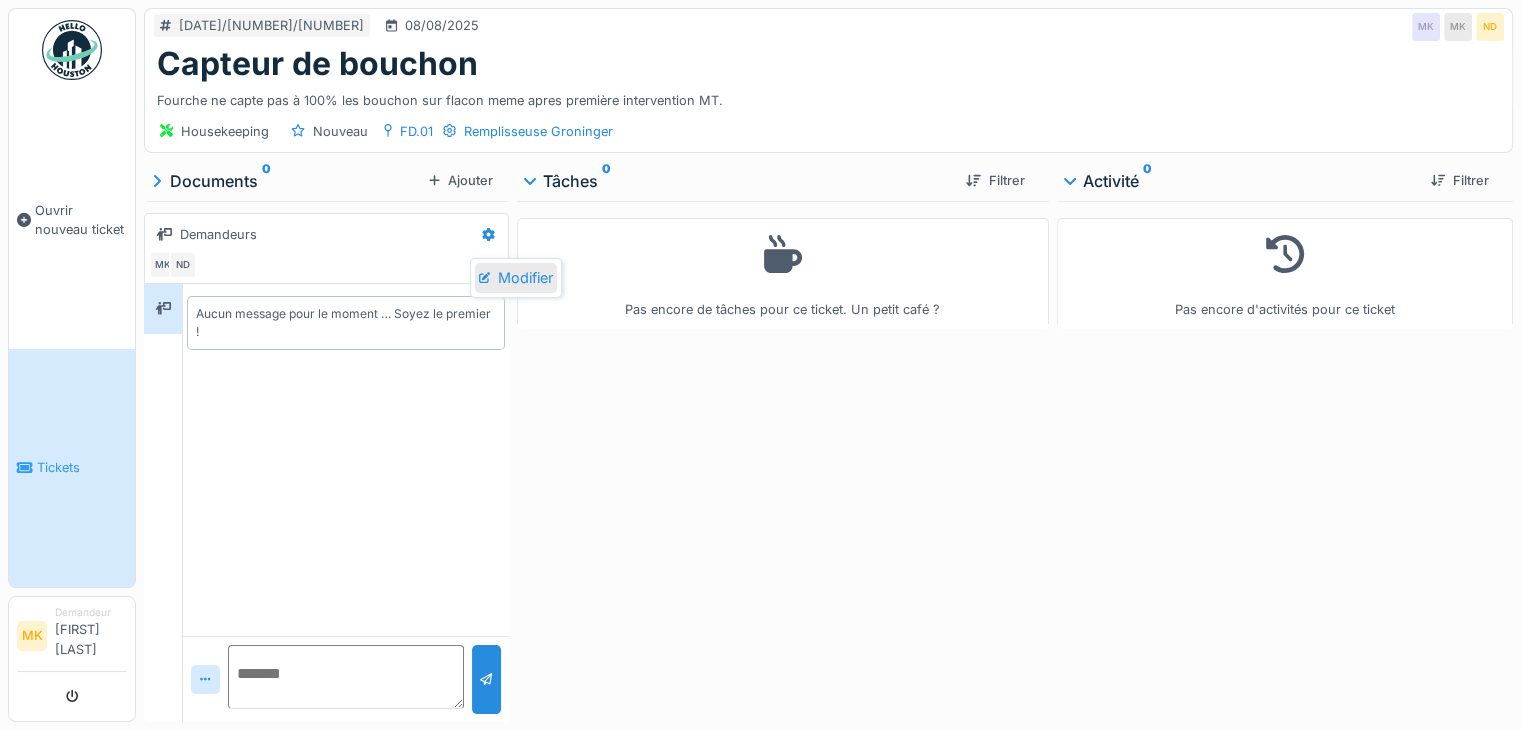 click on "Modifier" at bounding box center (516, 278) 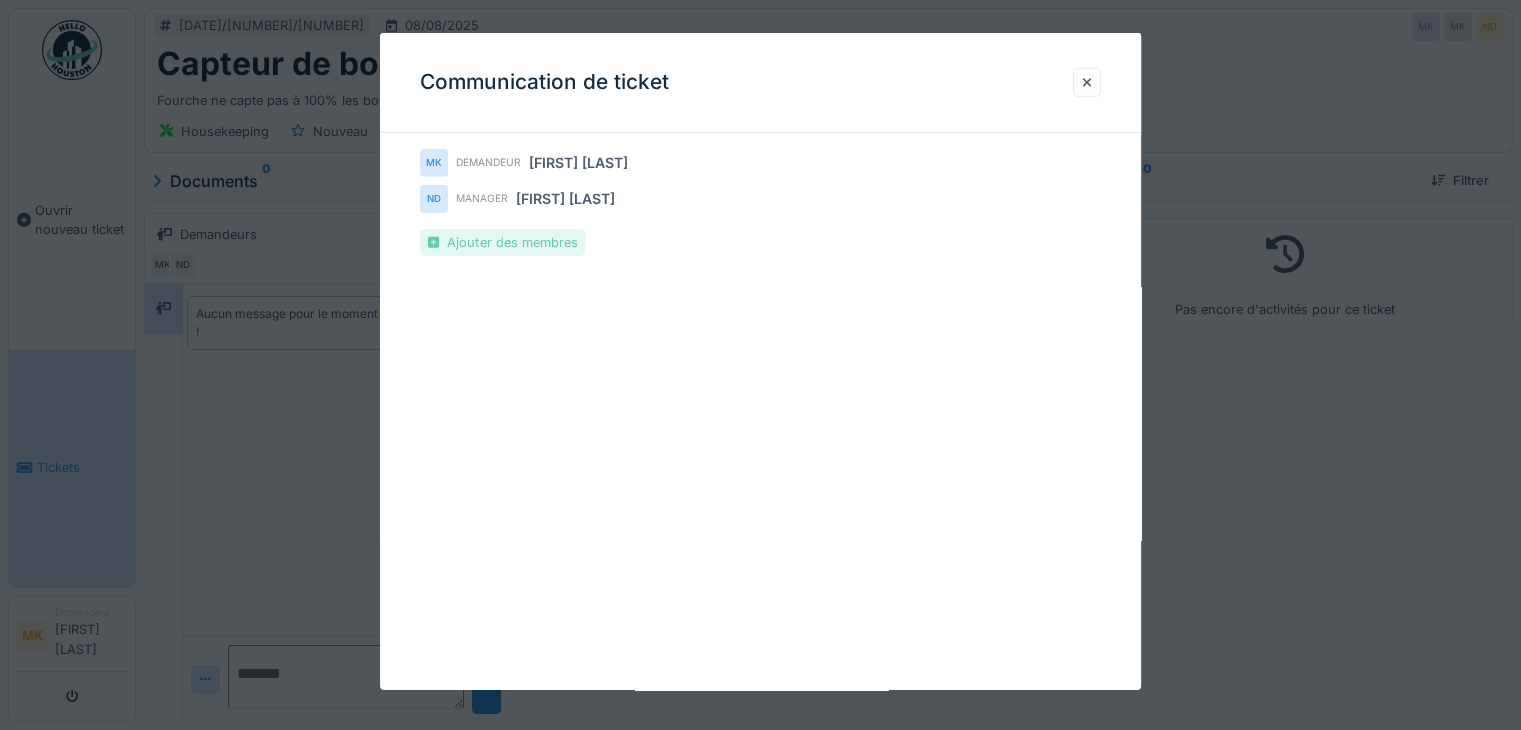 click on "Ajouter des membres" at bounding box center [502, 242] 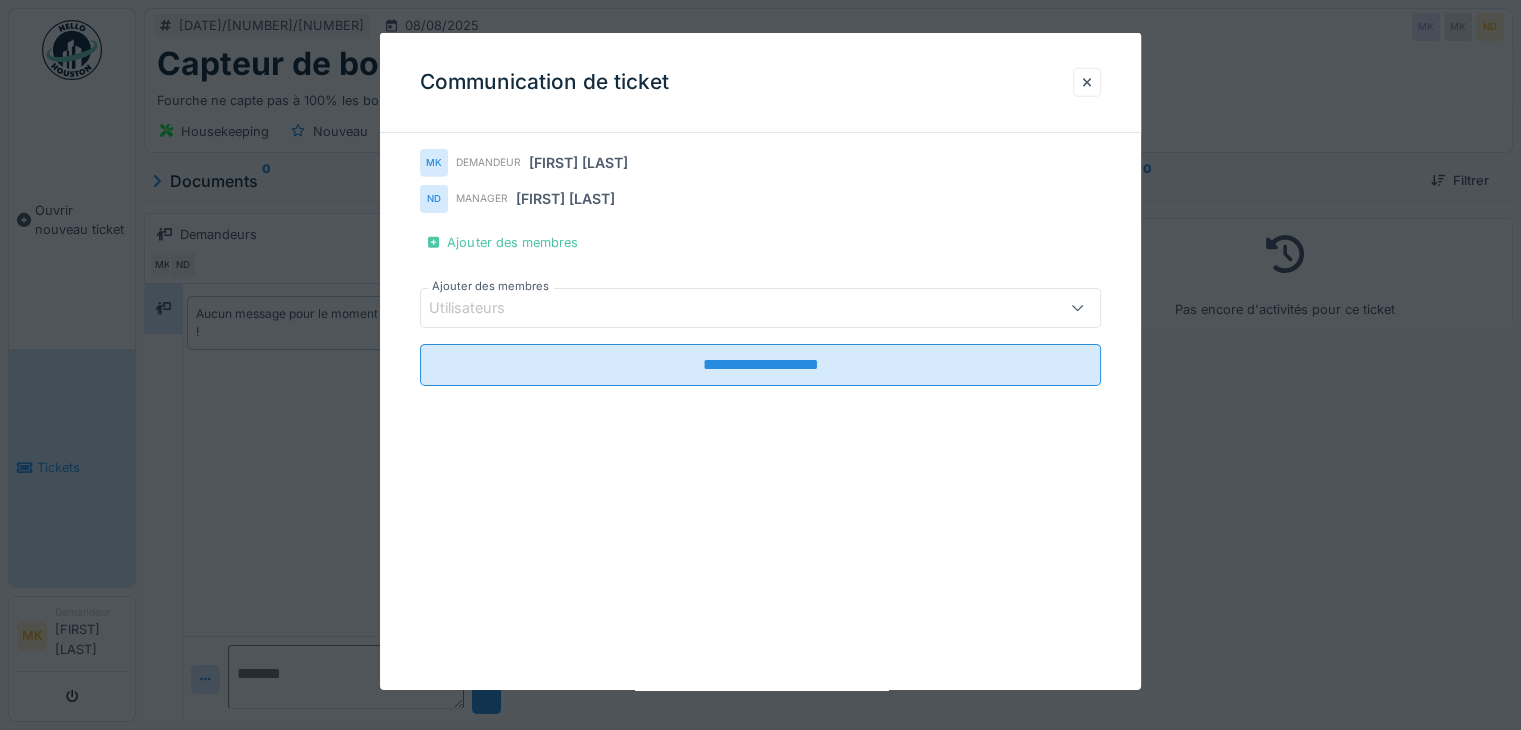 click on "Utilisateurs" at bounding box center (719, 308) 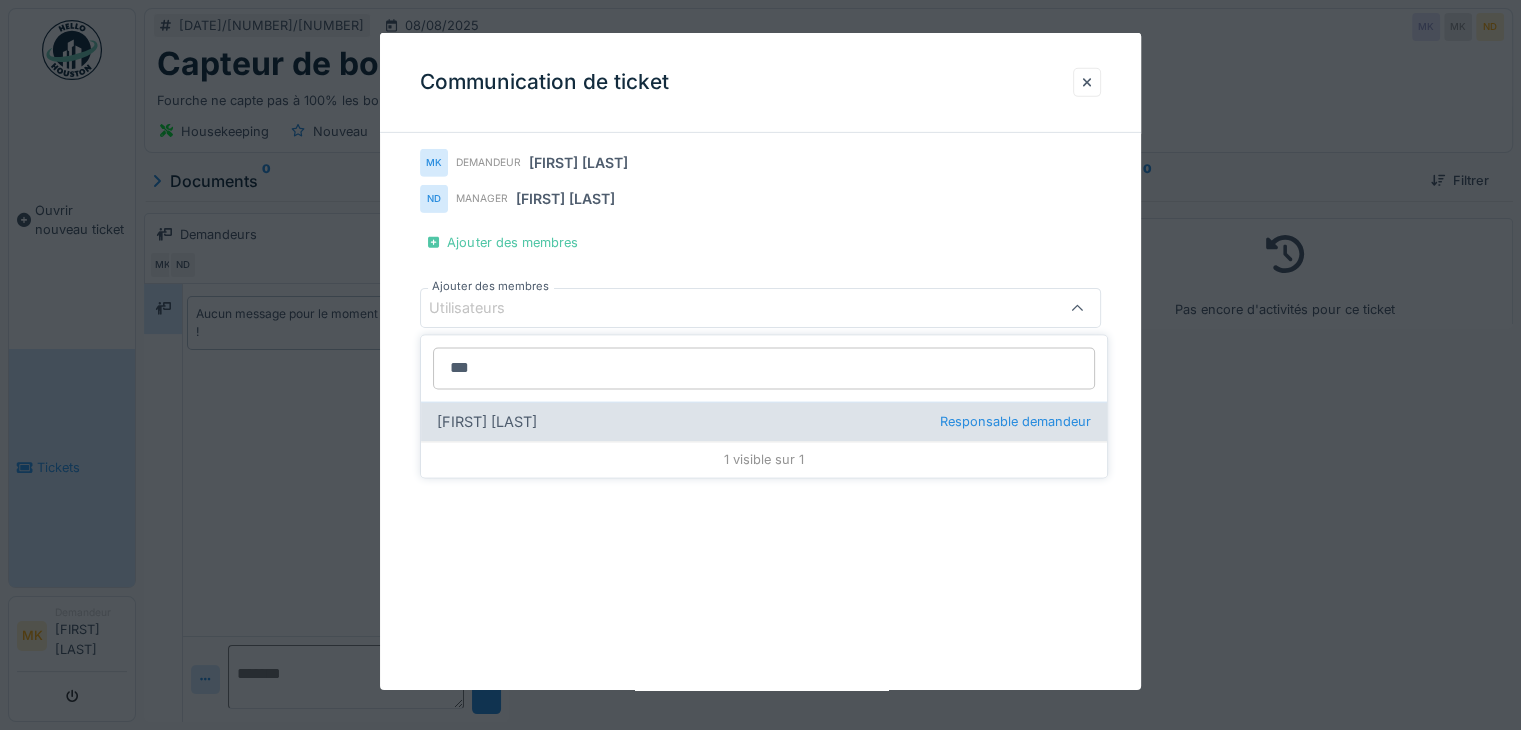 type on "***" 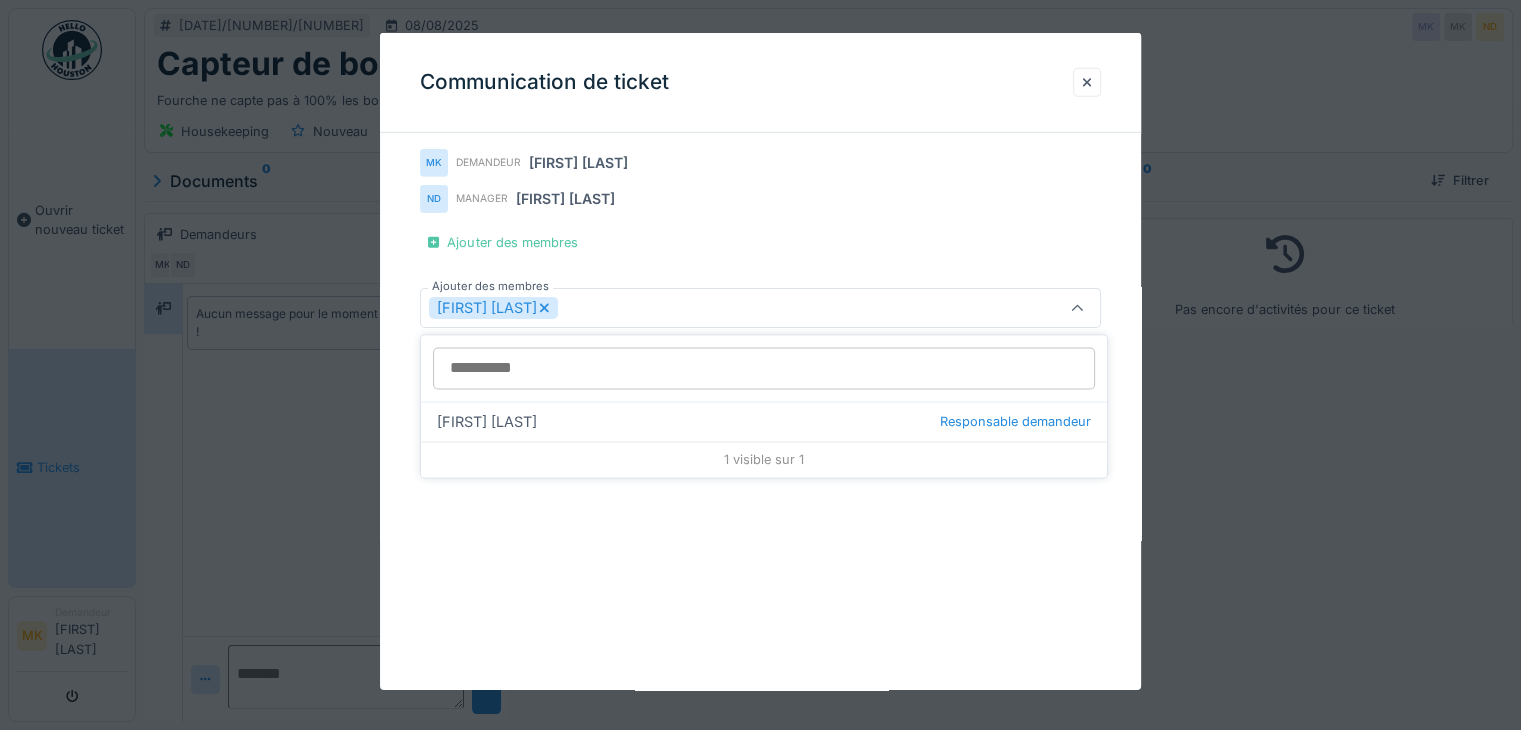 click 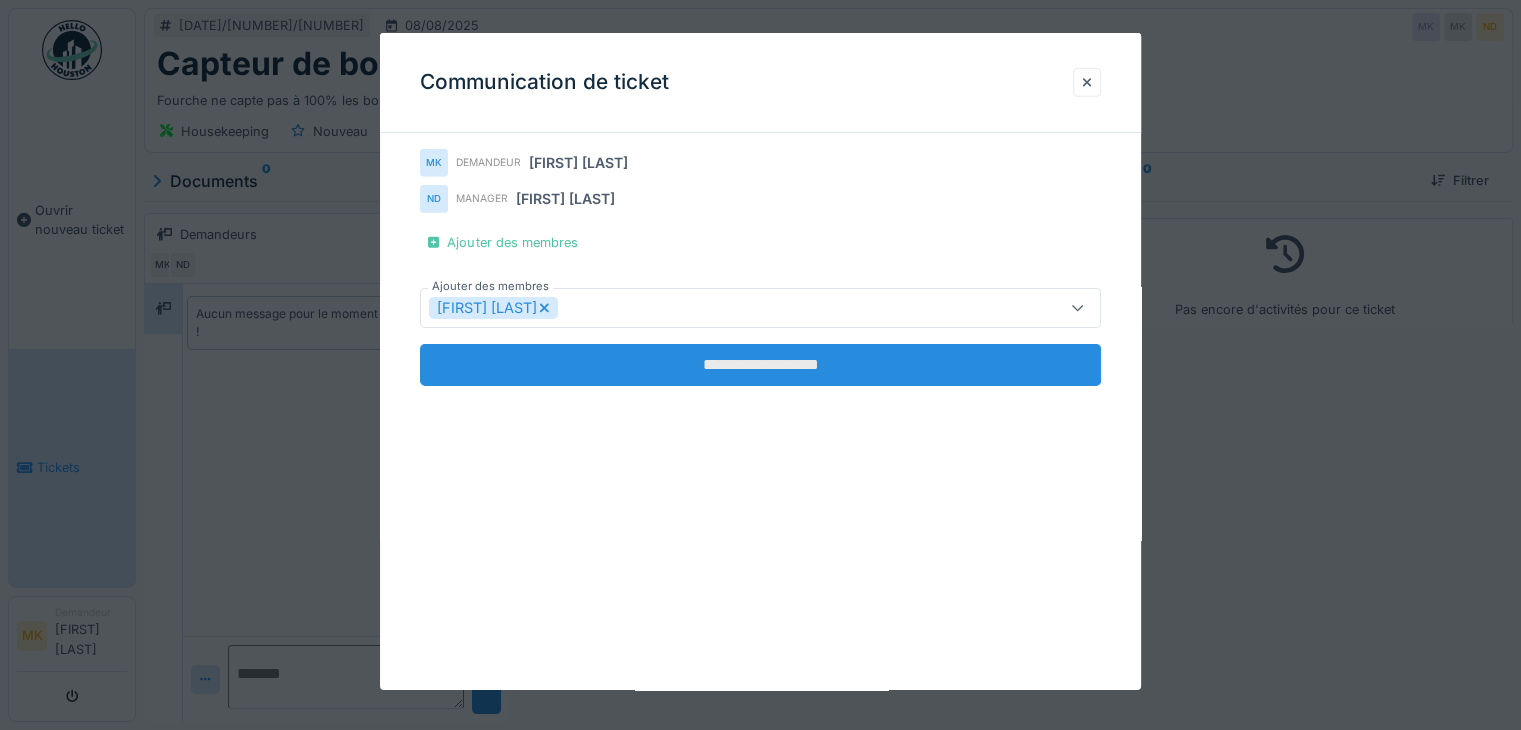 click on "**********" at bounding box center [760, 365] 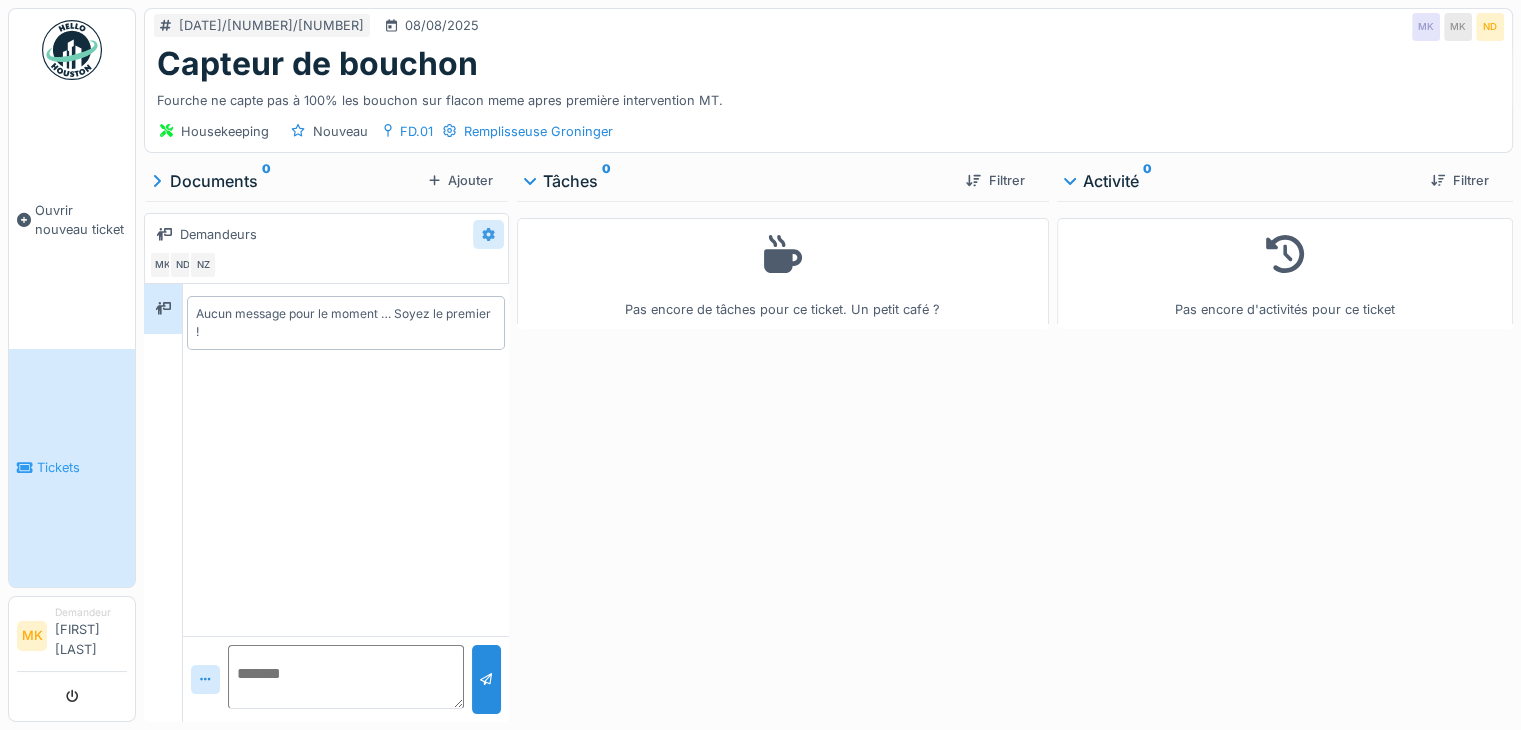 click 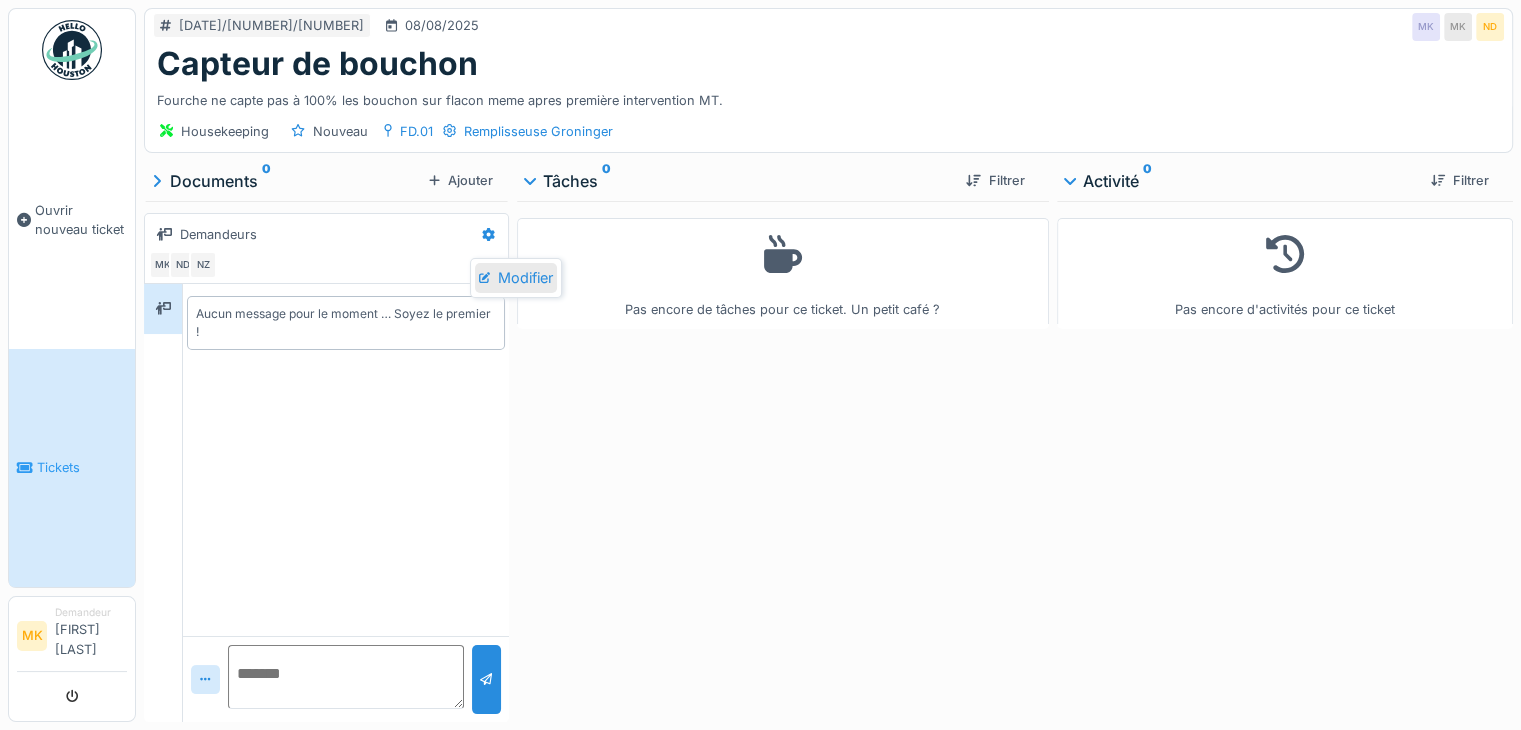 click on "Modifier" at bounding box center [516, 278] 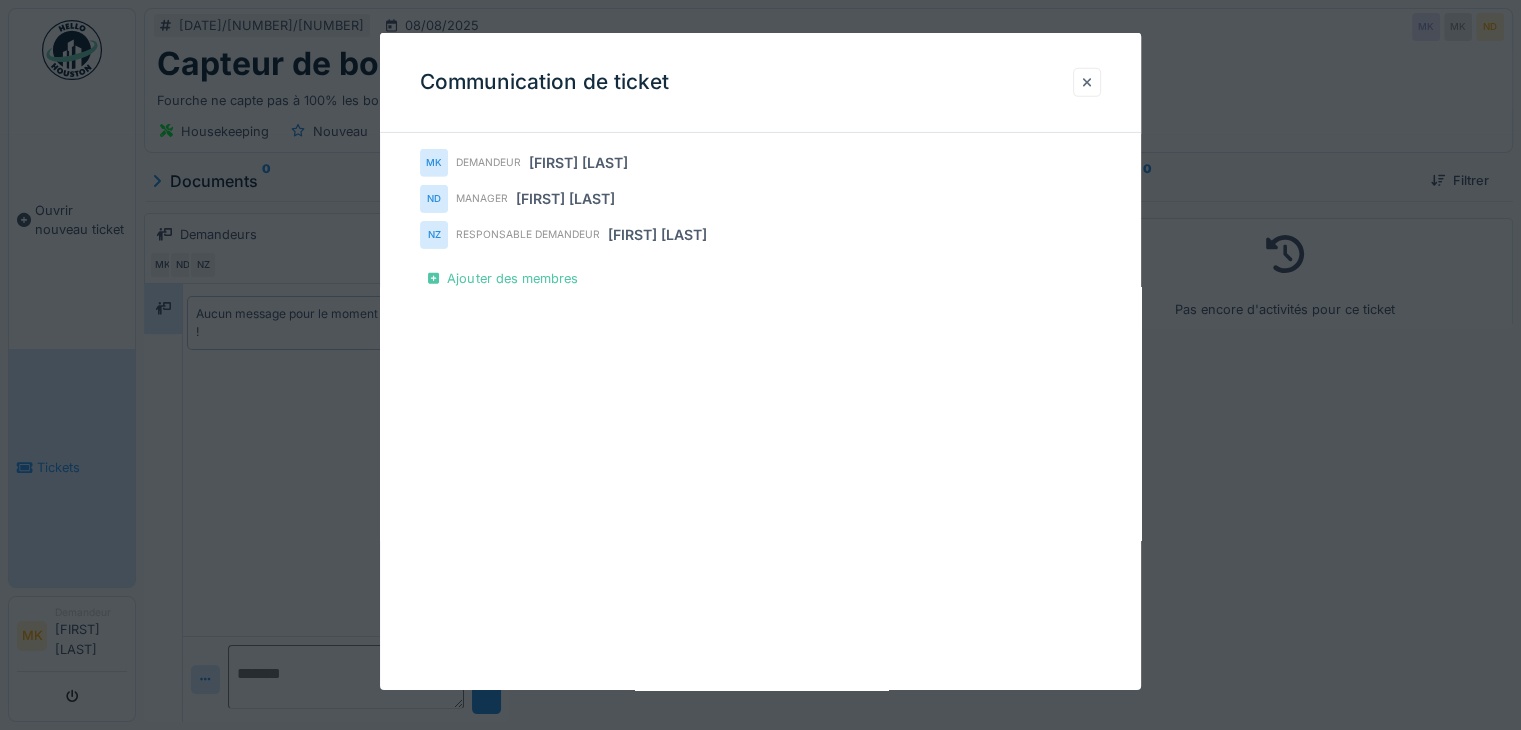 click at bounding box center (1087, 82) 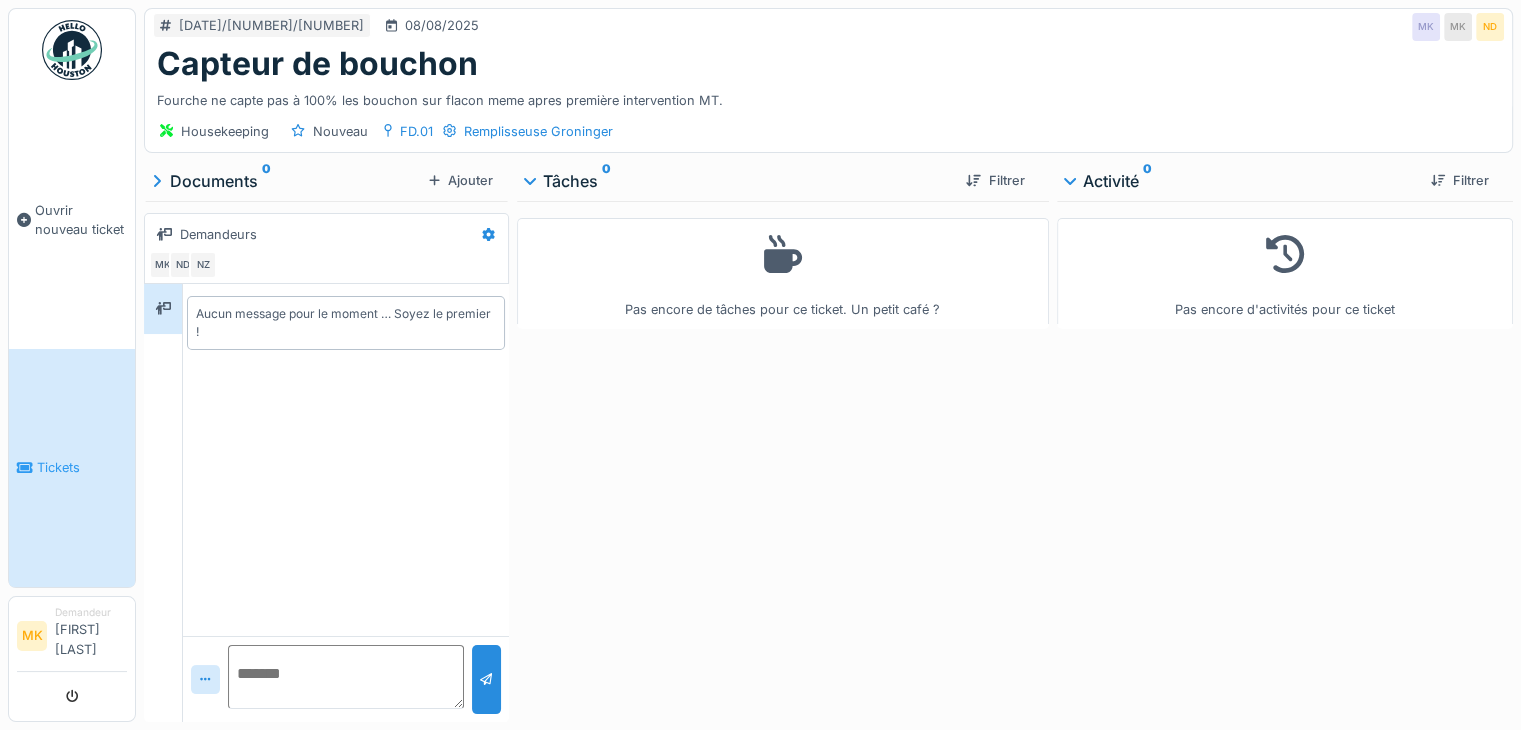 click on "Capteur de bouchon" at bounding box center [317, 64] 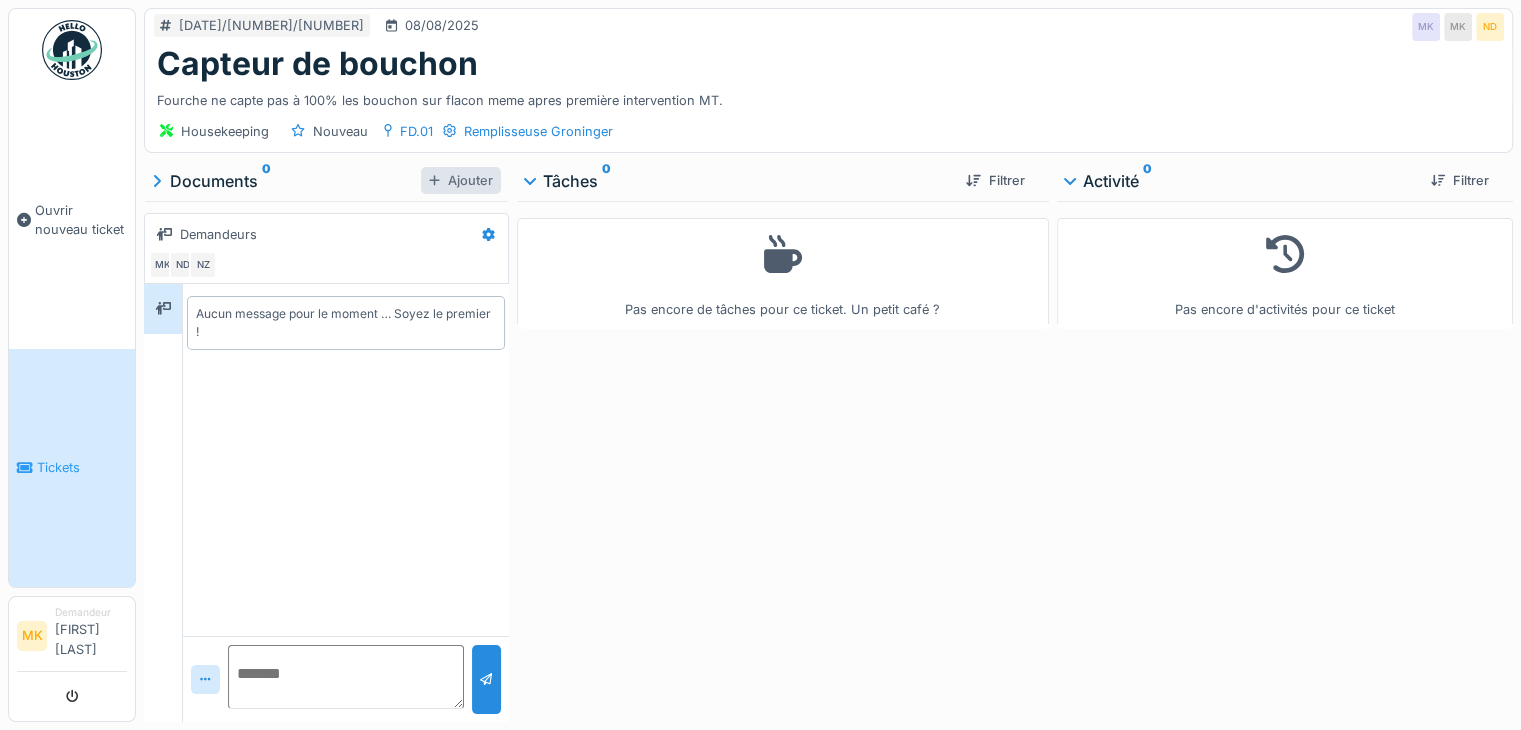 click on "Ajouter" at bounding box center [461, 180] 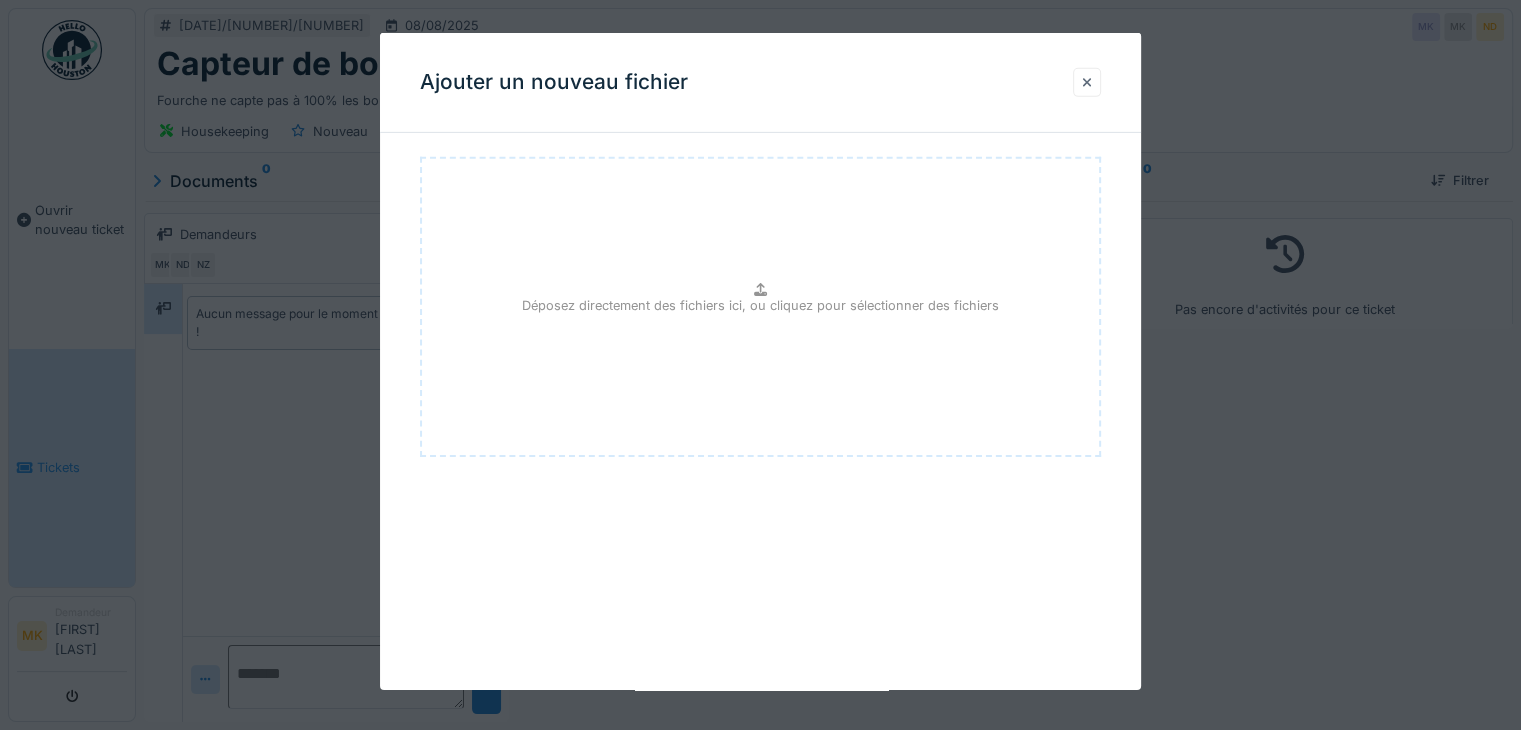 click at bounding box center (1087, 82) 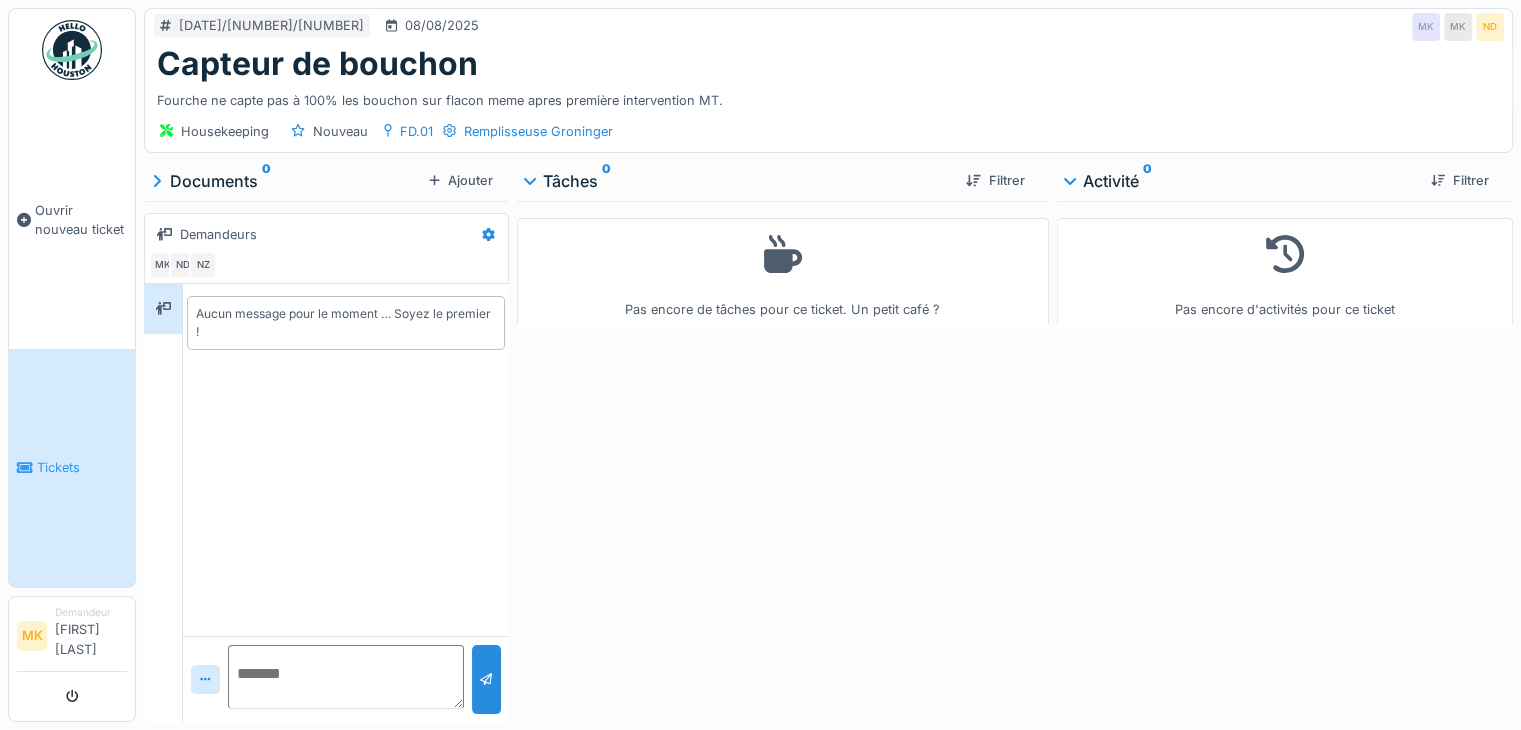 click on "Fourche ne capte pas à 100% les bouchon sur flacon meme apres première intervention MT." at bounding box center (828, 96) 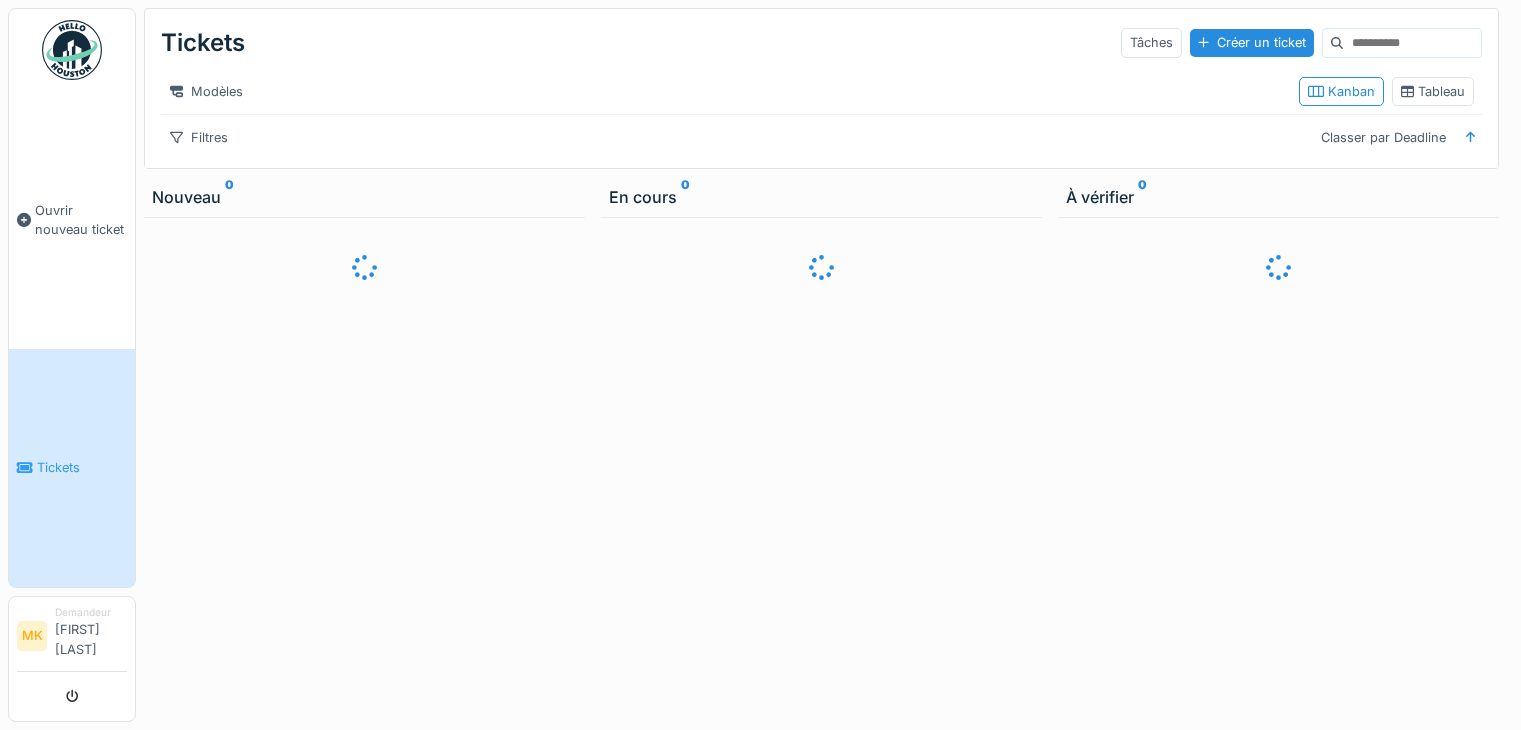 scroll, scrollTop: 0, scrollLeft: 0, axis: both 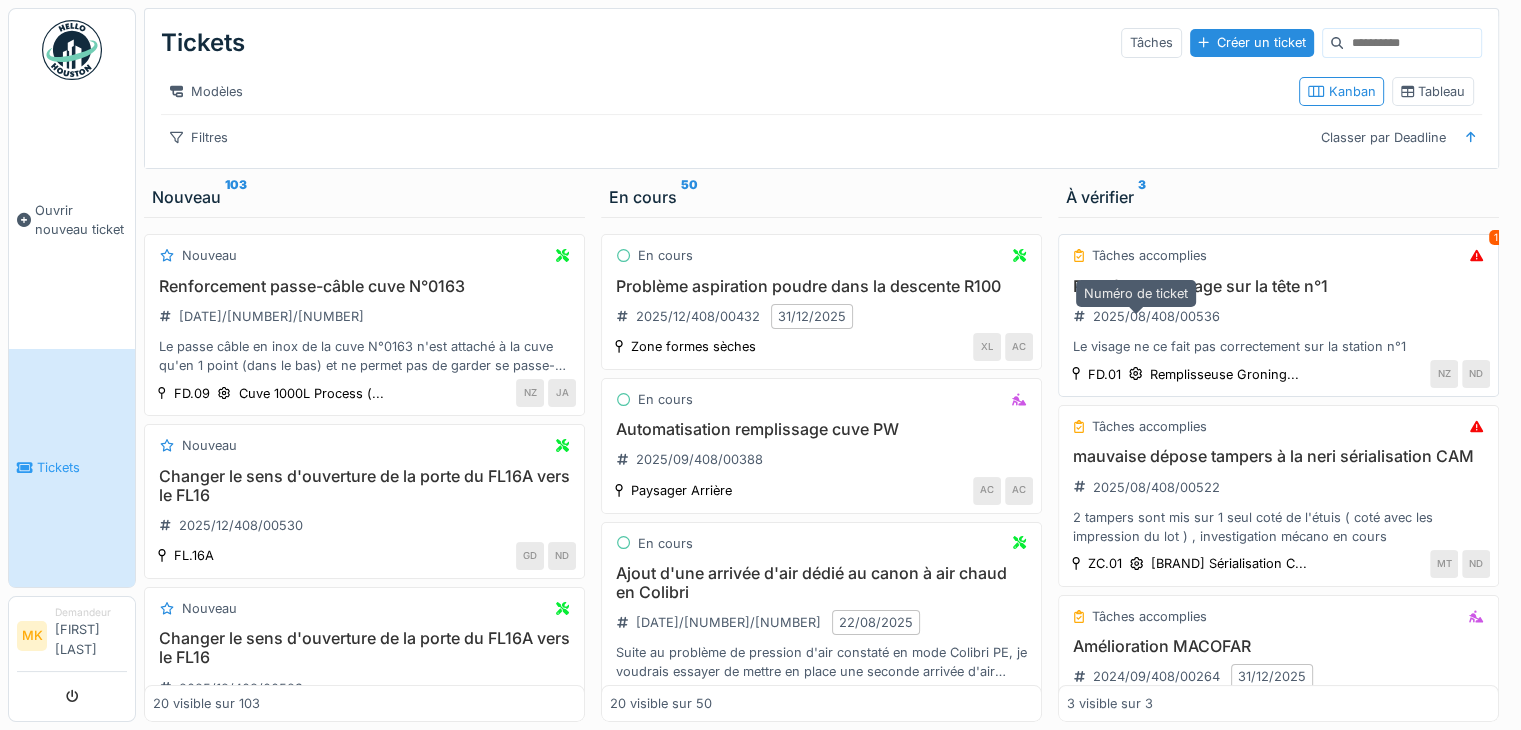 click on "2025/08/408/00536" at bounding box center (1156, 316) 